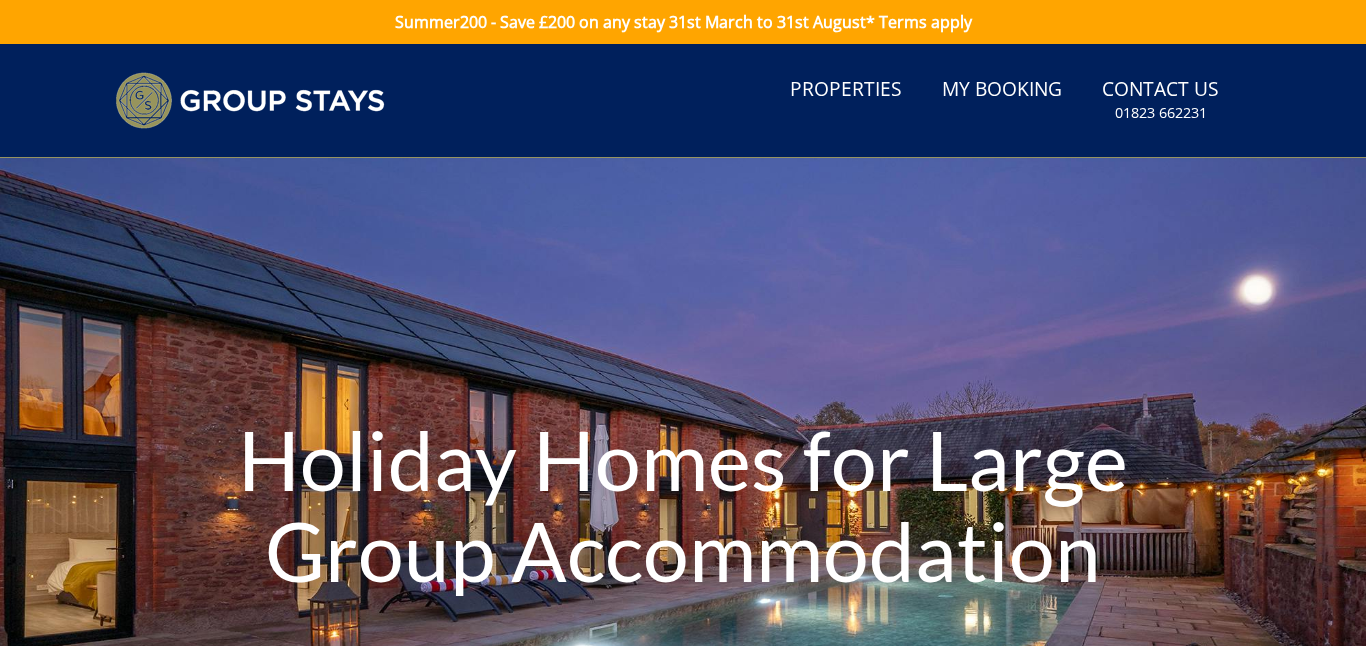 scroll, scrollTop: 17, scrollLeft: 0, axis: vertical 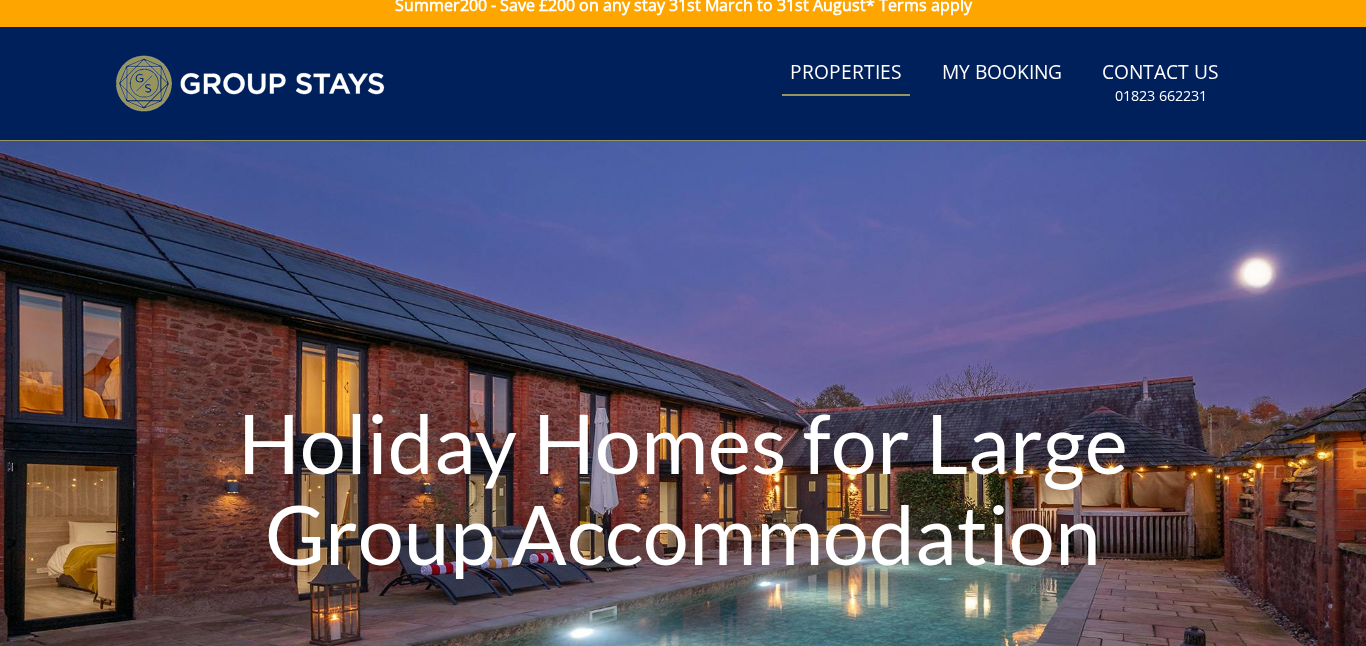 click on "Properties" at bounding box center [846, 73] 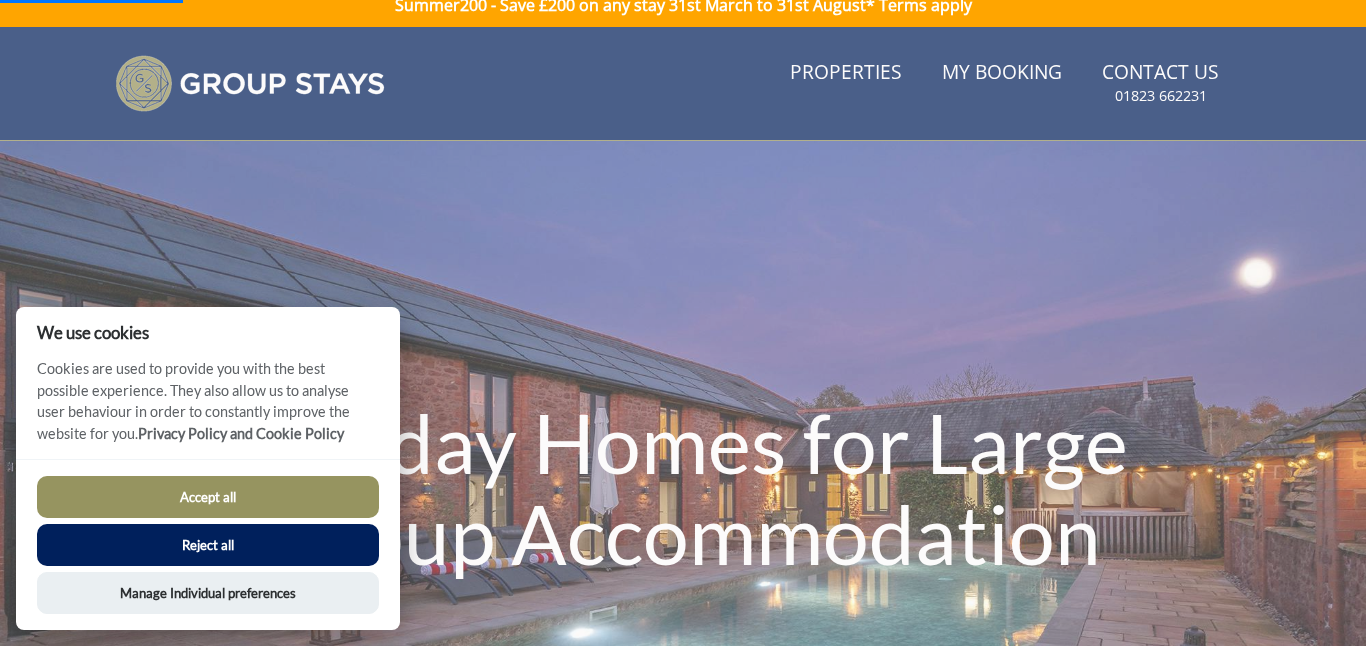 click on "Accept all" at bounding box center [208, 497] 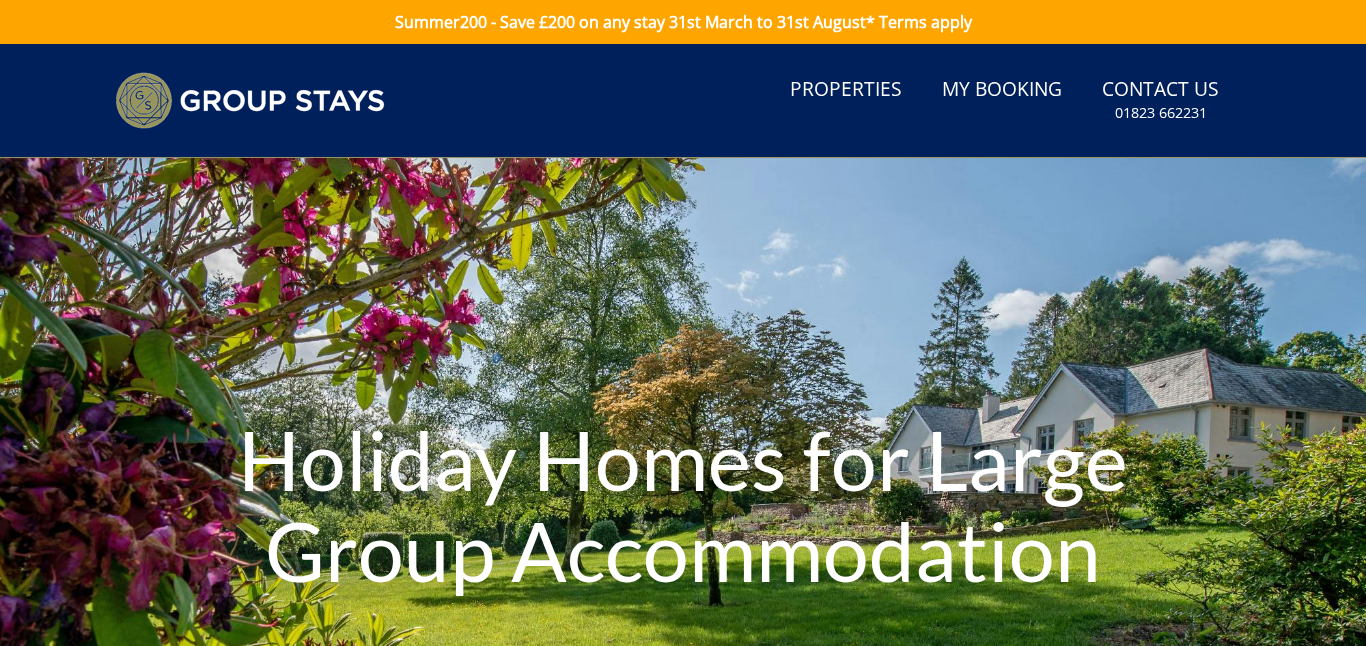 scroll, scrollTop: 0, scrollLeft: 0, axis: both 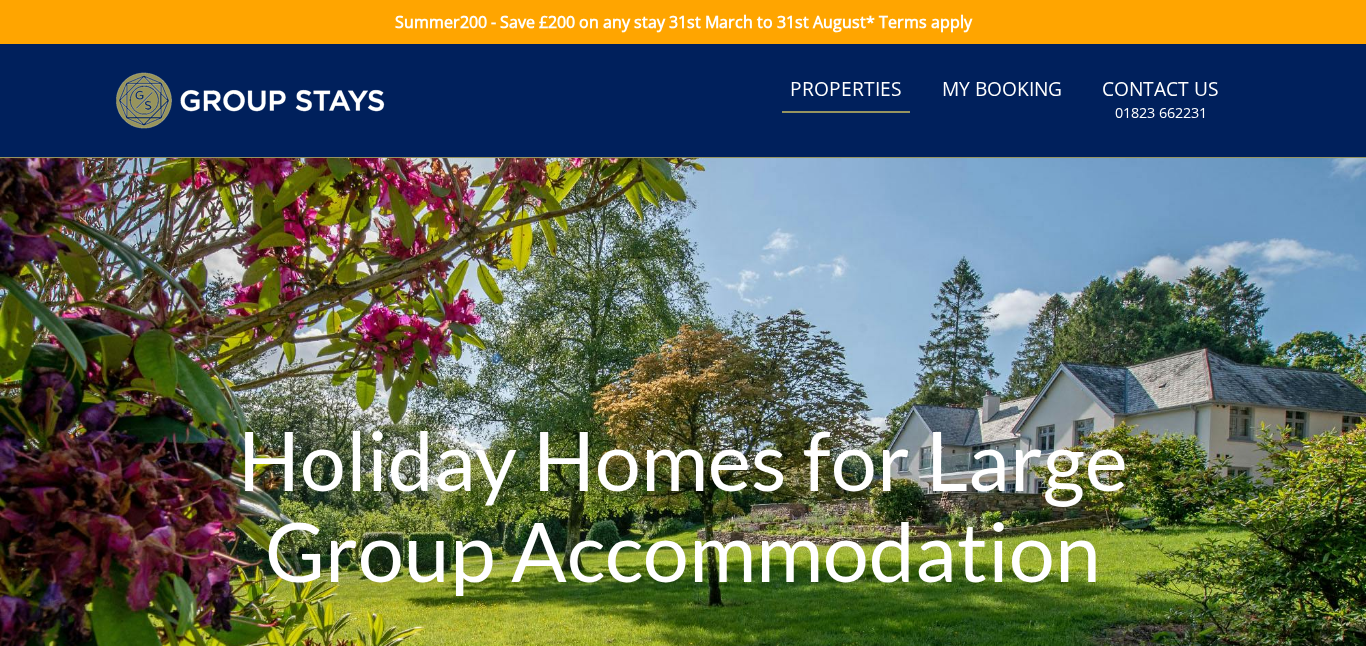 click on "Properties" at bounding box center (846, 90) 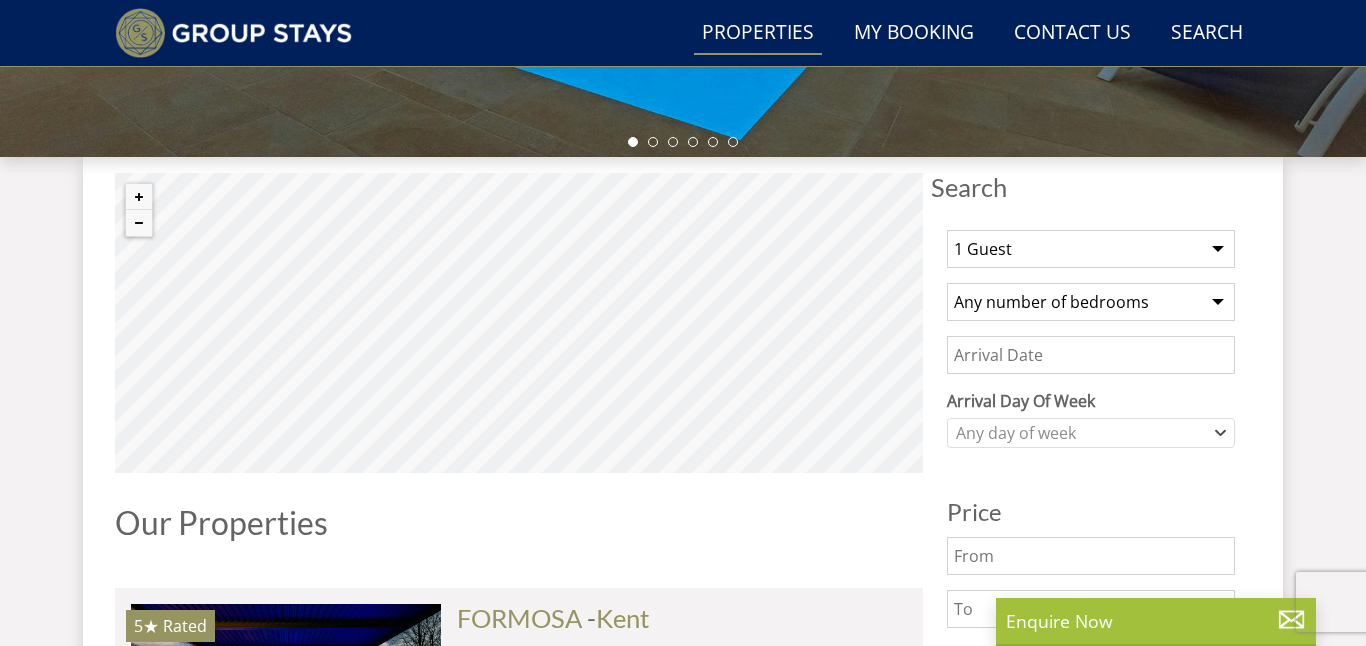 scroll, scrollTop: 658, scrollLeft: 0, axis: vertical 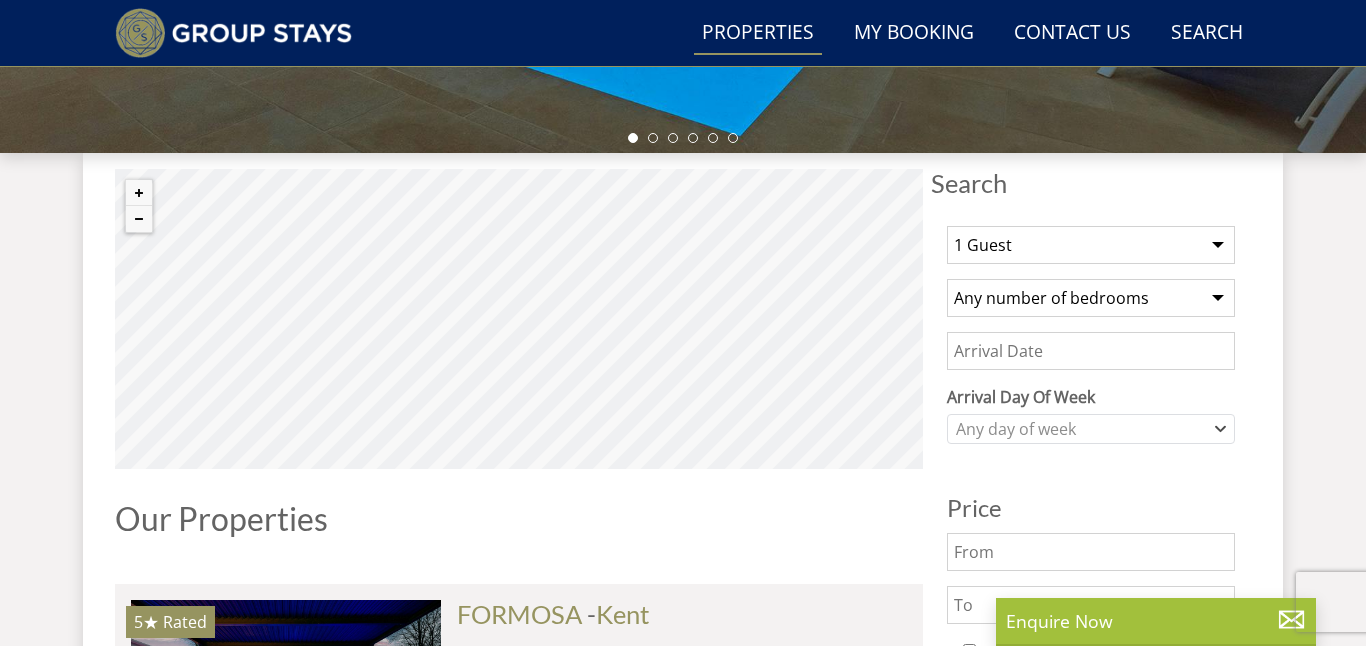 click on "Any number of bedrooms
3 Bedrooms
4 Bedrooms
5 Bedrooms
6 Bedrooms
7 Bedrooms
8 Bedrooms
9 Bedrooms
10 Bedrooms
11 Bedrooms
12 Bedrooms
13 Bedrooms
14 Bedrooms
15 Bedrooms
16 Bedrooms" at bounding box center (1091, 298) 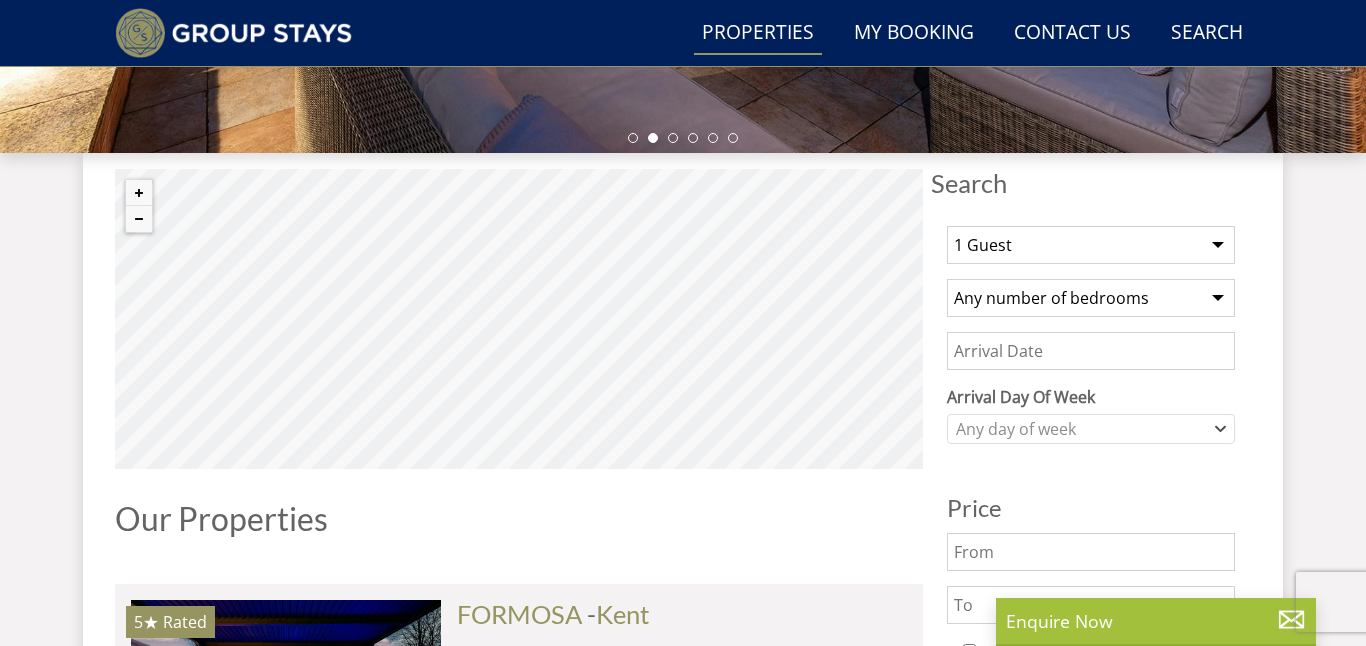 click on "1 Guest
2 Guests
3 Guests
4 Guests
5 Guests
6 Guests
7 Guests
8 Guests
9 Guests
10 Guests
11 Guests
12 Guests
13 Guests
14 Guests
15 Guests
16 Guests
17 Guests
18 Guests
19 Guests
20 Guests
21 Guests
22 Guests
23 Guests
24 Guests
25 Guests
26 Guests
27 Guests
28 Guests
29 Guests
30 Guests
31 Guests
32 Guests
33 Guests
34 Guests
35 Guests
36 Guests
37 Guests
38 Guests
39 Guests
40 Guests
41 Guests
42 Guests
43 Guests
44 Guests
45 Guests
46 Guests
47 Guests
48 Guests
49 Guests
50 Guests" at bounding box center (1091, 245) 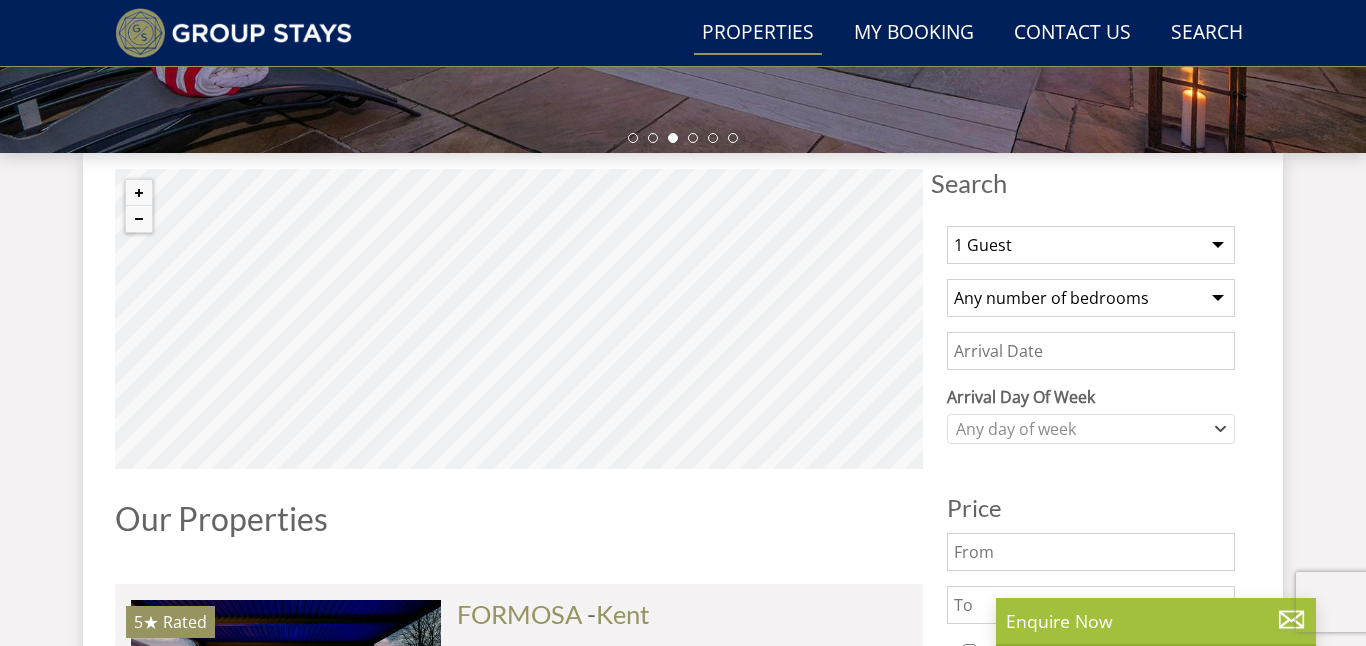 select on "20" 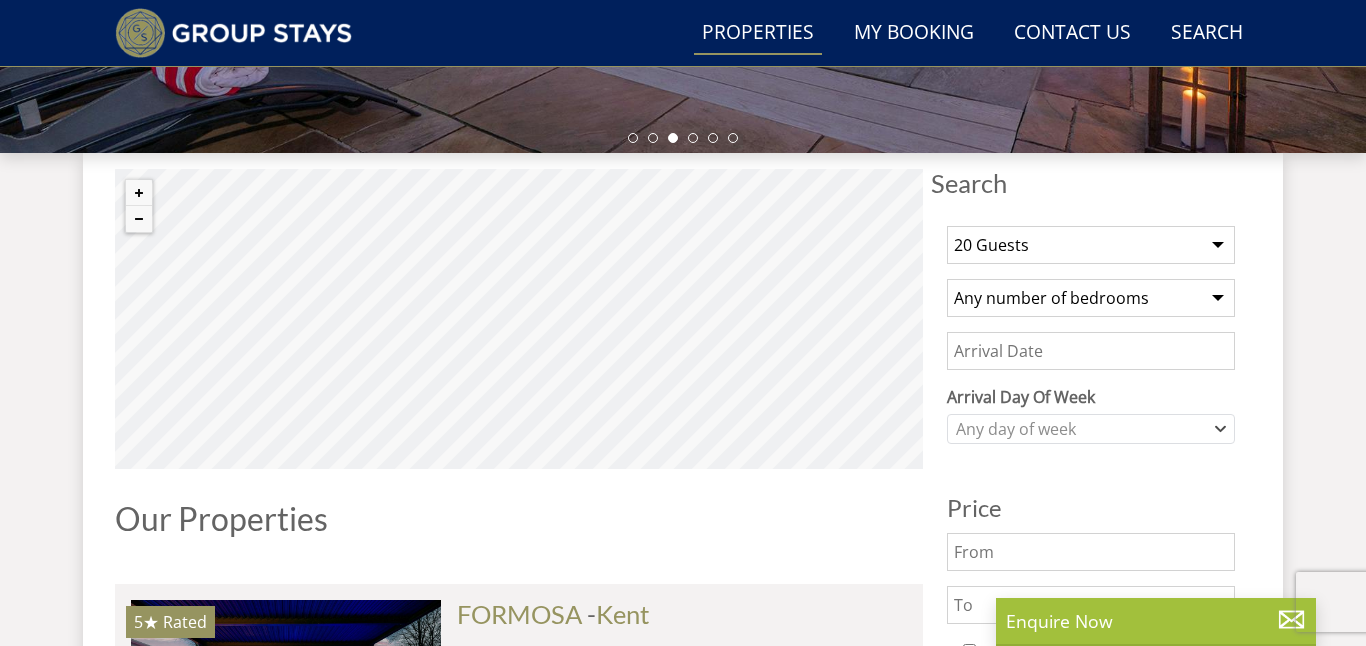 click on "Date" at bounding box center [1091, 351] 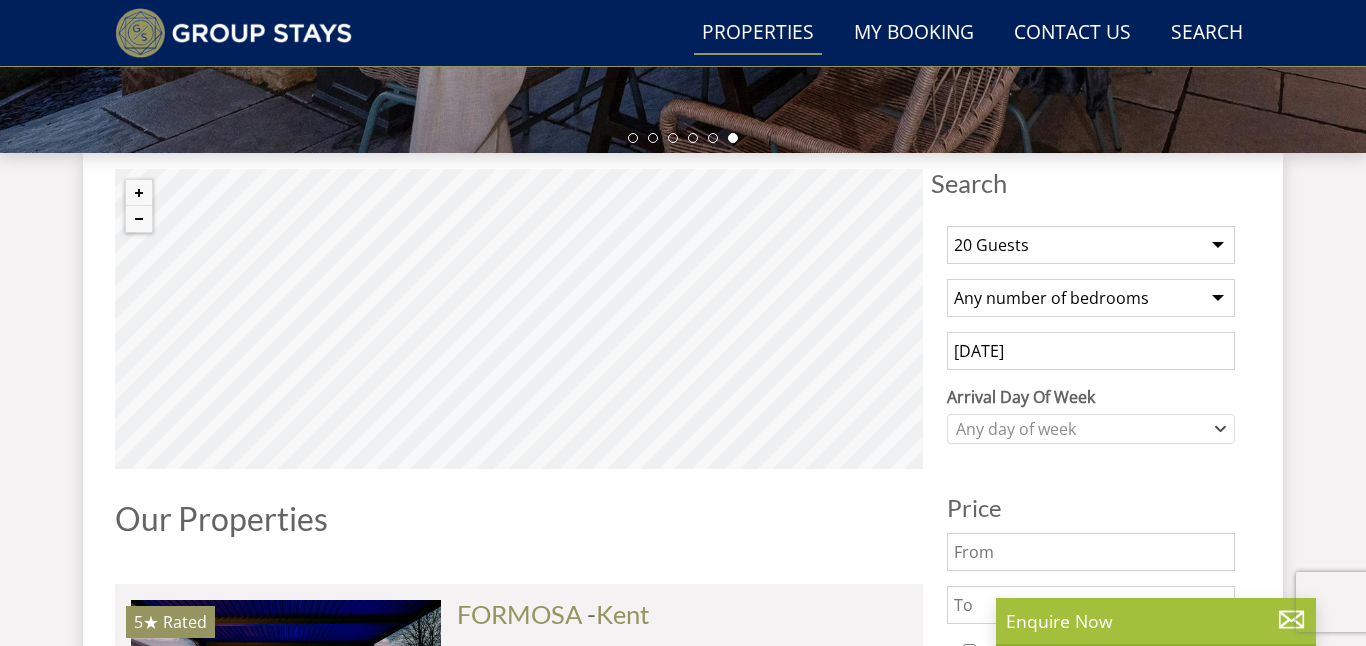 click on "1 Guest
2 Guests
3 Guests
4 Guests
5 Guests
6 Guests
7 Guests
8 Guests
9 Guests
10 Guests
11 Guests
12 Guests
13 Guests
14 Guests
15 Guests
16 Guests
17 Guests
18 Guests
19 Guests
20 Guests
21 Guests
22 Guests
23 Guests
24 Guests
25 Guests
26 Guests
27 Guests
28 Guests
29 Guests
30 Guests
31 Guests
32 Guests
33 Guests
34 Guests
35 Guests
36 Guests
37 Guests
38 Guests
39 Guests
40 Guests
41 Guests
42 Guests
43 Guests
44 Guests
45 Guests
46 Guests
47 Guests
48 Guests
49 Guests
50 Guests
Any number of bedrooms
3 Bedrooms
4 Bedrooms
5 Bedrooms
6 Bedrooms
7 Bedrooms
8 Bedrooms
9 Bedrooms
10 Bedrooms
11 Bedrooms
12 Bedrooms
13 Bedrooms
14 Bedrooms
15 Bedrooms
16 Bedrooms
[DATE]
Monday" at bounding box center (1091, 671) 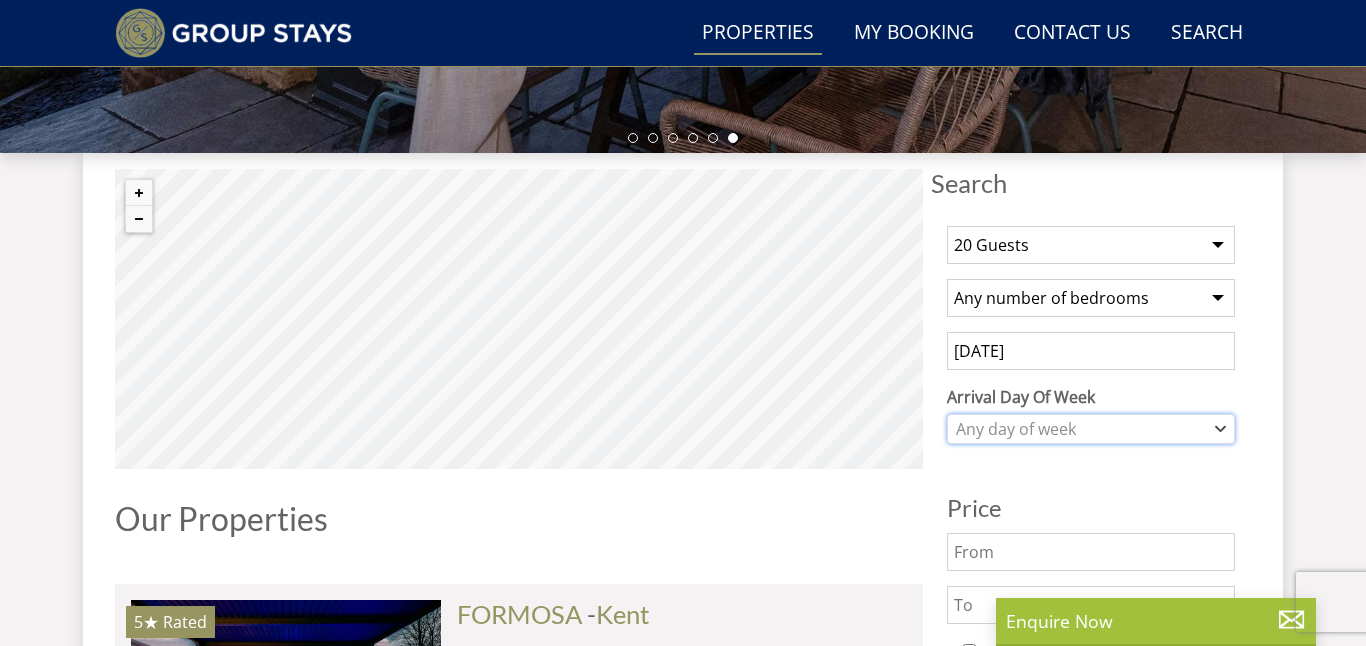 click 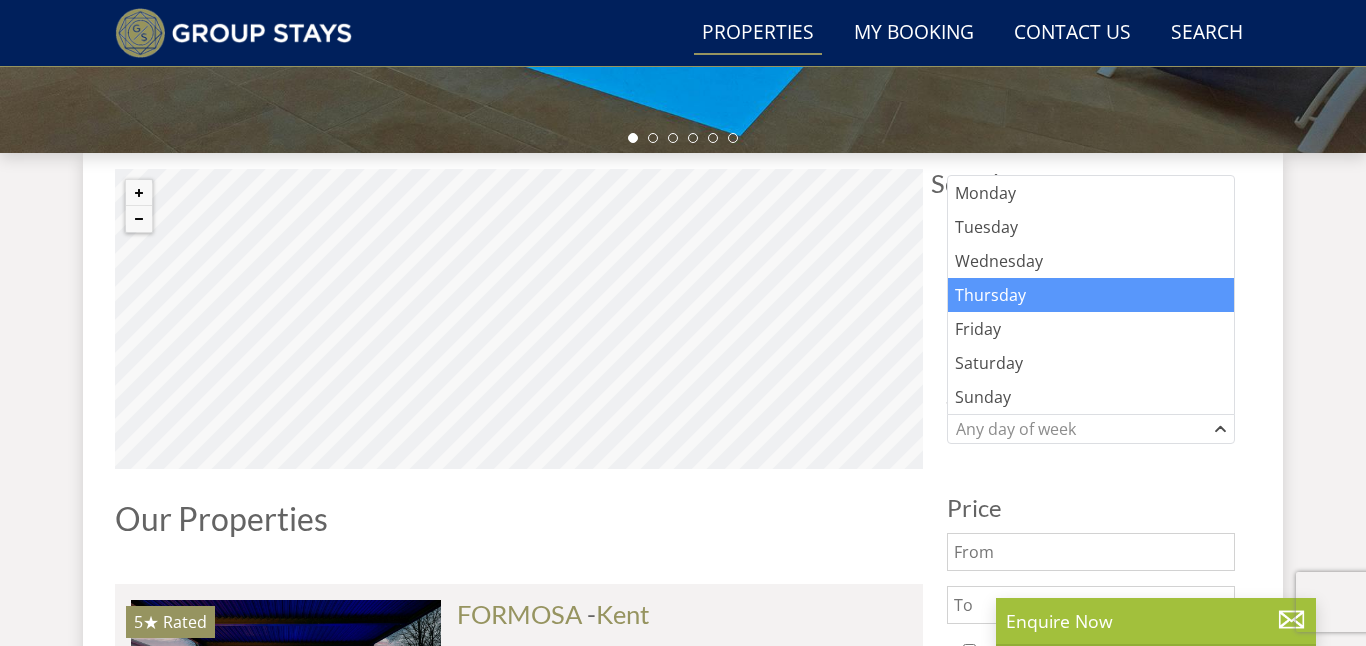 click on "Thursday" at bounding box center [1091, 295] 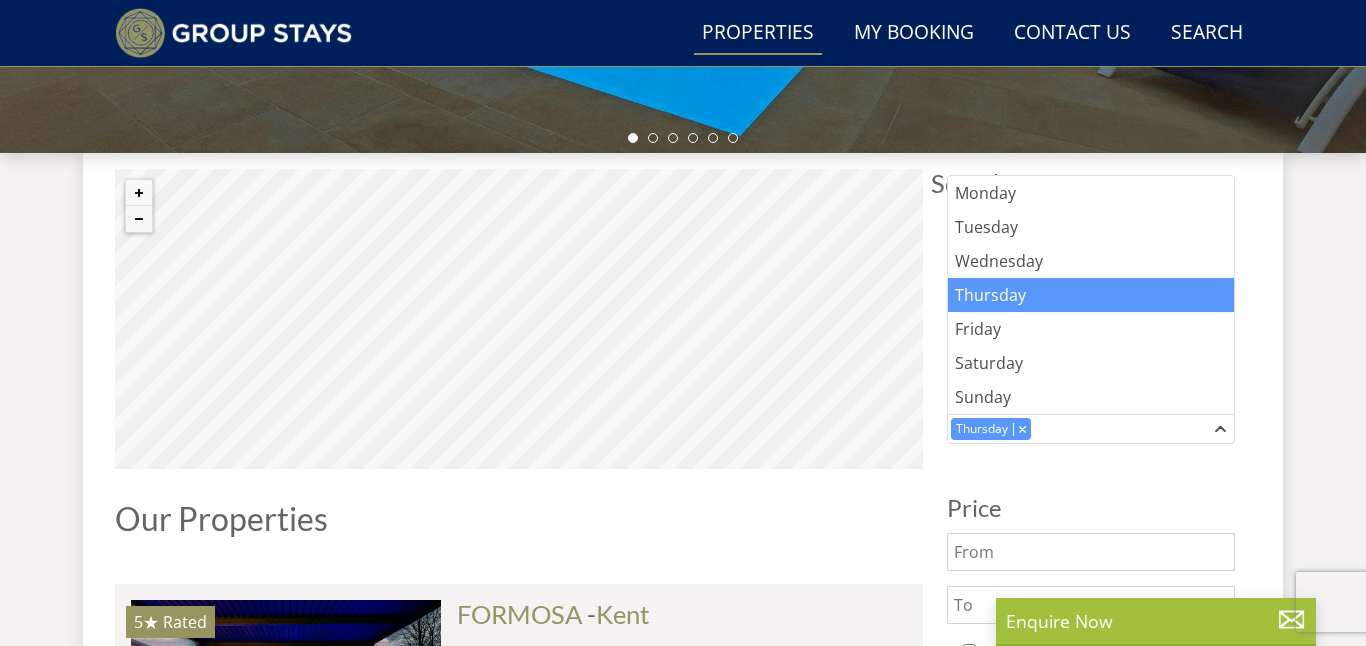 click on "Price" at bounding box center (1091, 508) 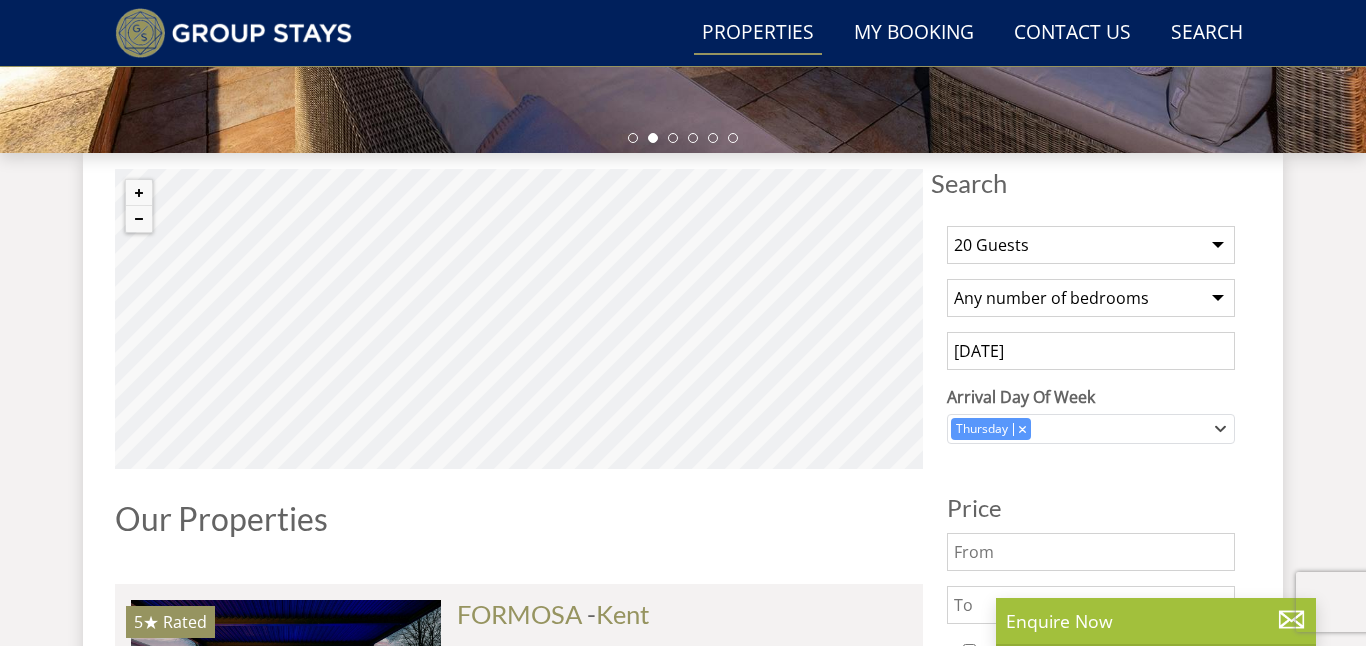 click on "[DATE]" at bounding box center (1091, 351) 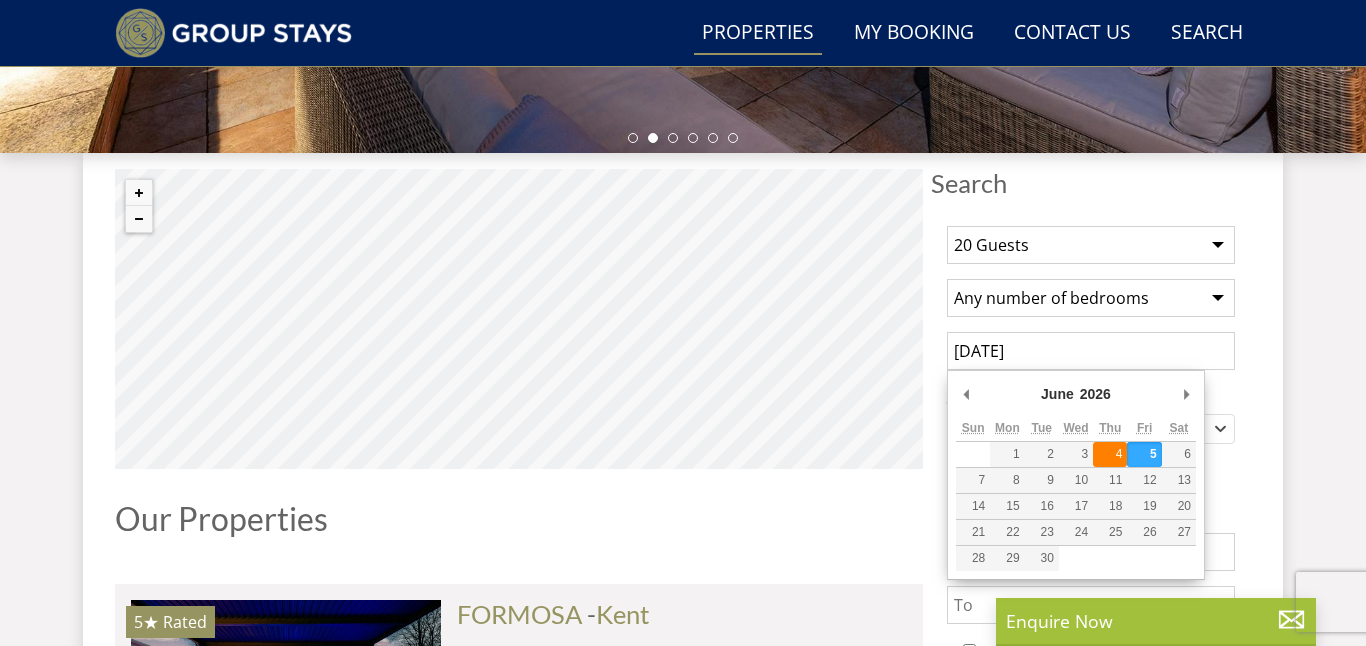 type on "04/06/2026" 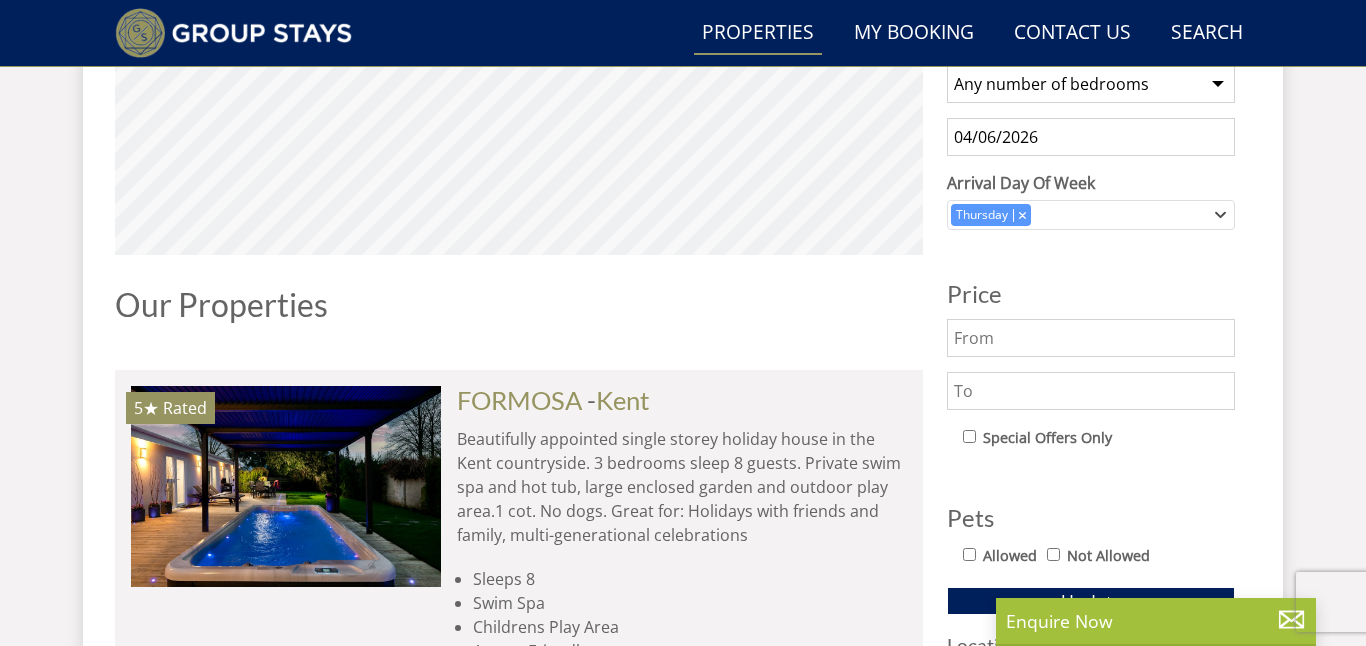 scroll, scrollTop: 875, scrollLeft: 0, axis: vertical 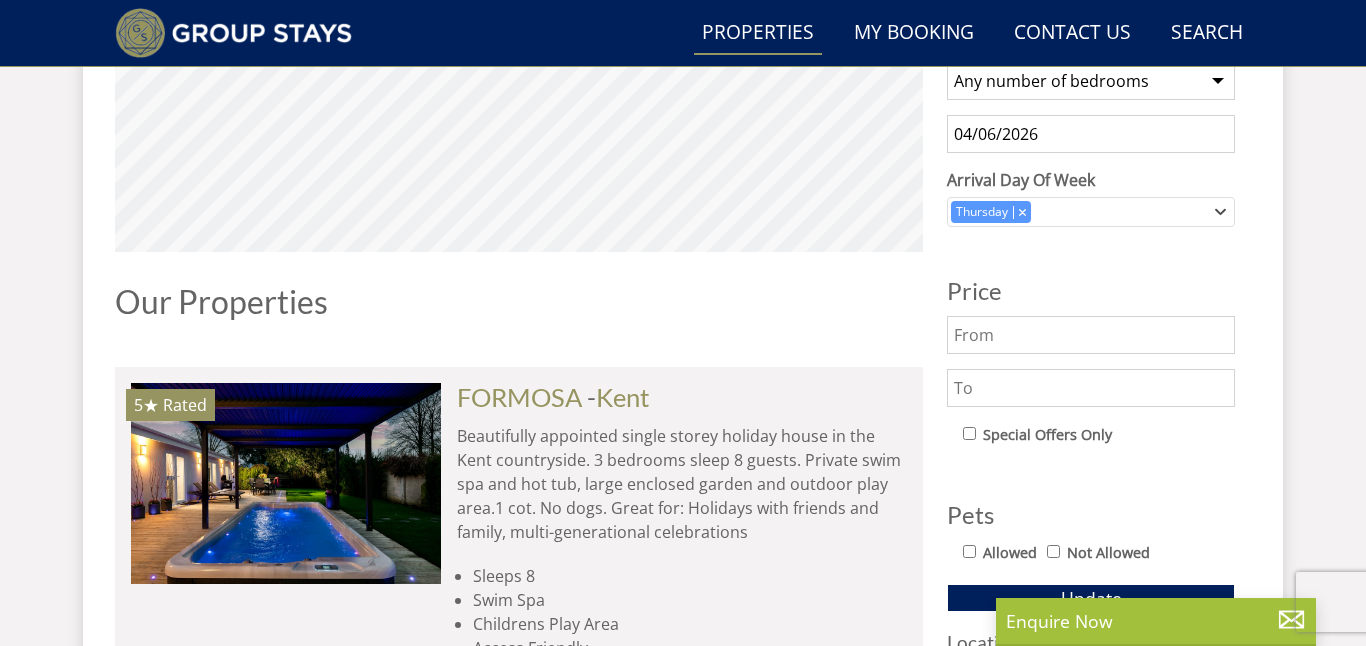 click at bounding box center (1091, 335) 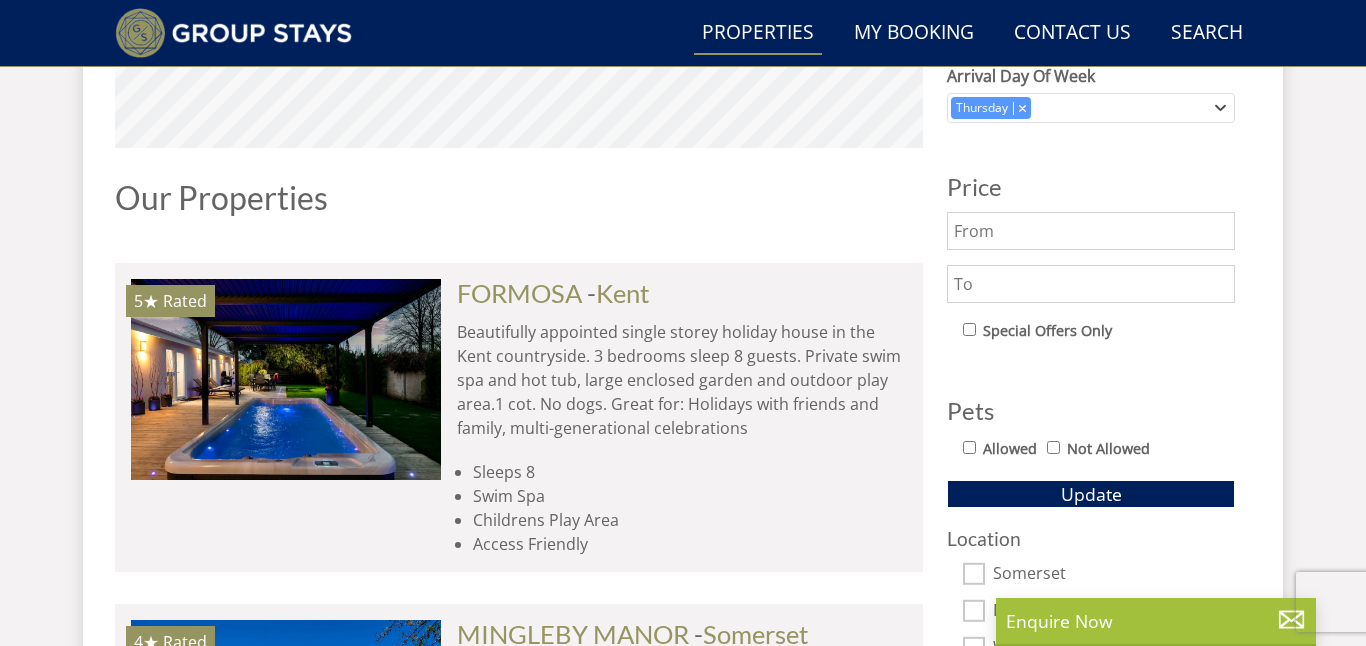 scroll, scrollTop: 982, scrollLeft: 0, axis: vertical 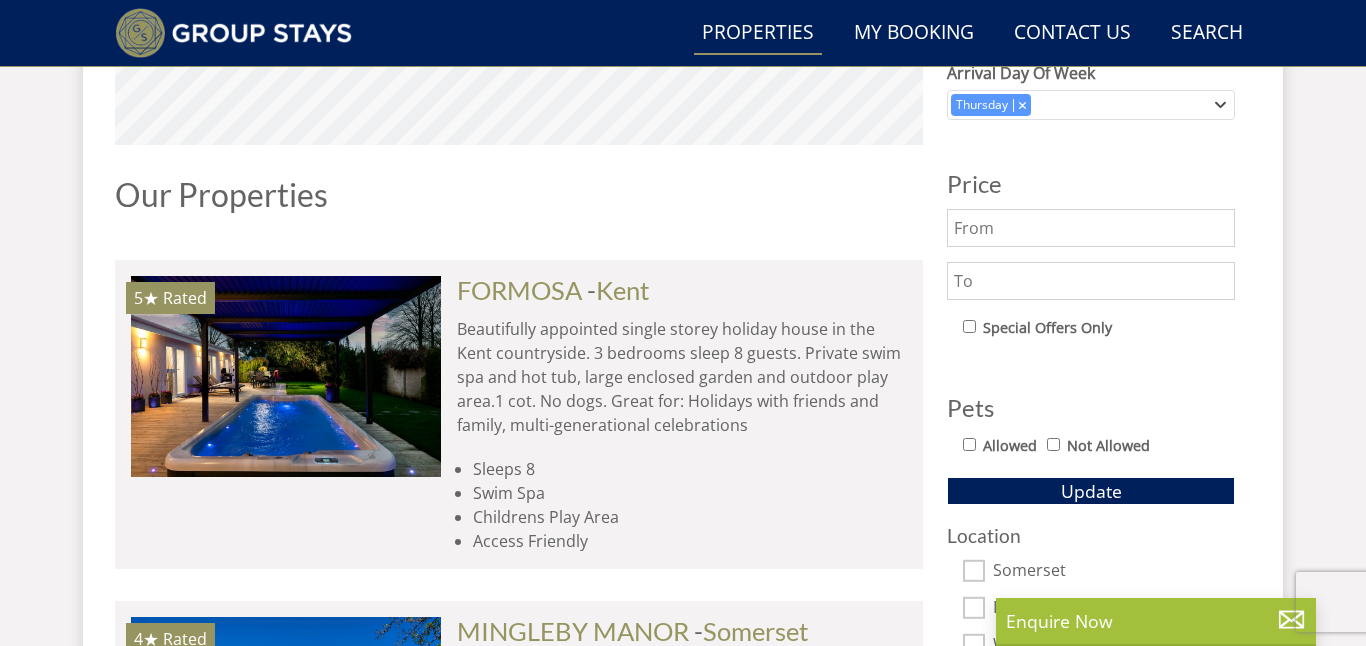 click on "Allowed" at bounding box center [969, 444] 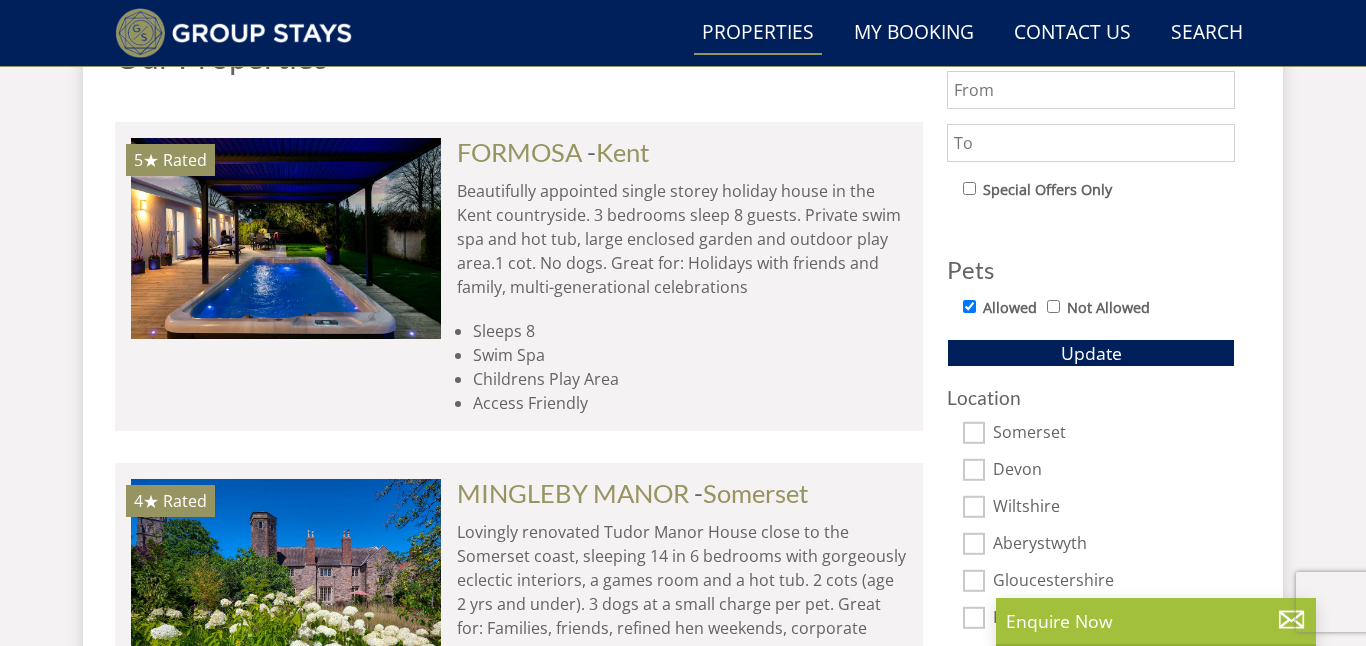 scroll, scrollTop: 1122, scrollLeft: 0, axis: vertical 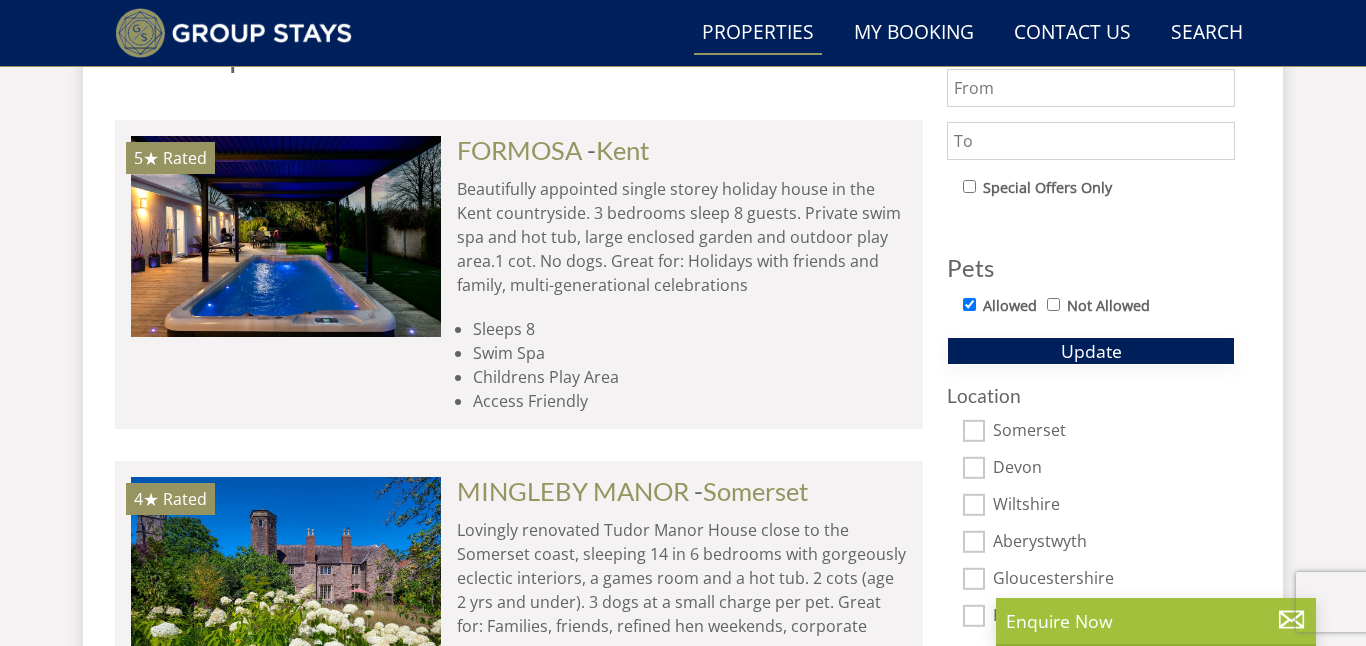 click on "Update" at bounding box center (1091, 351) 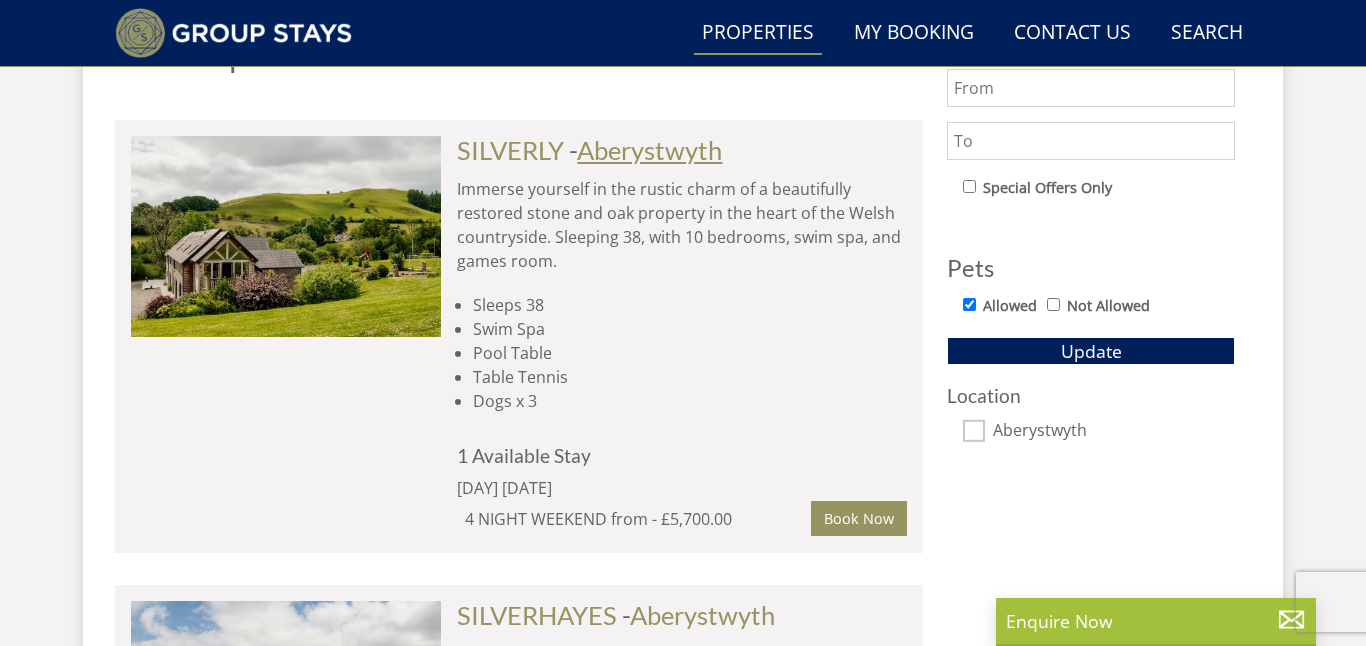 click on "Aberystwyth" at bounding box center [649, 150] 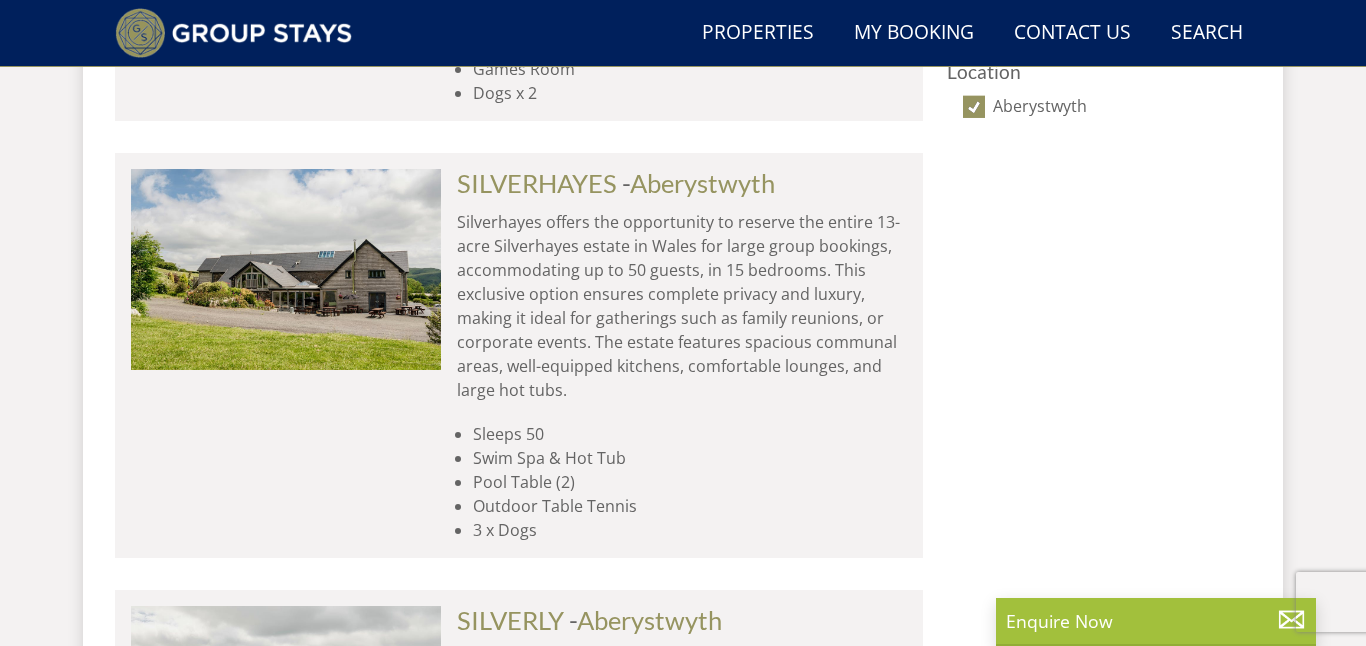 scroll, scrollTop: 1447, scrollLeft: 0, axis: vertical 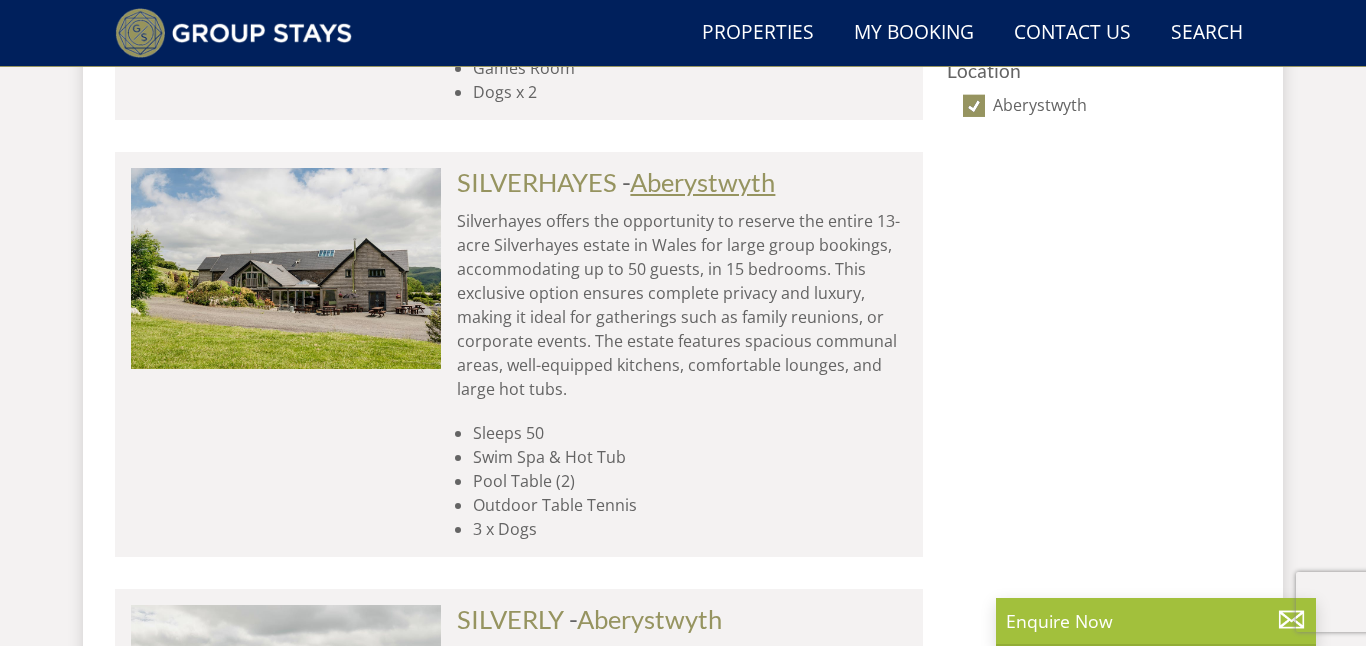 click on "Aberystwyth" at bounding box center (702, 182) 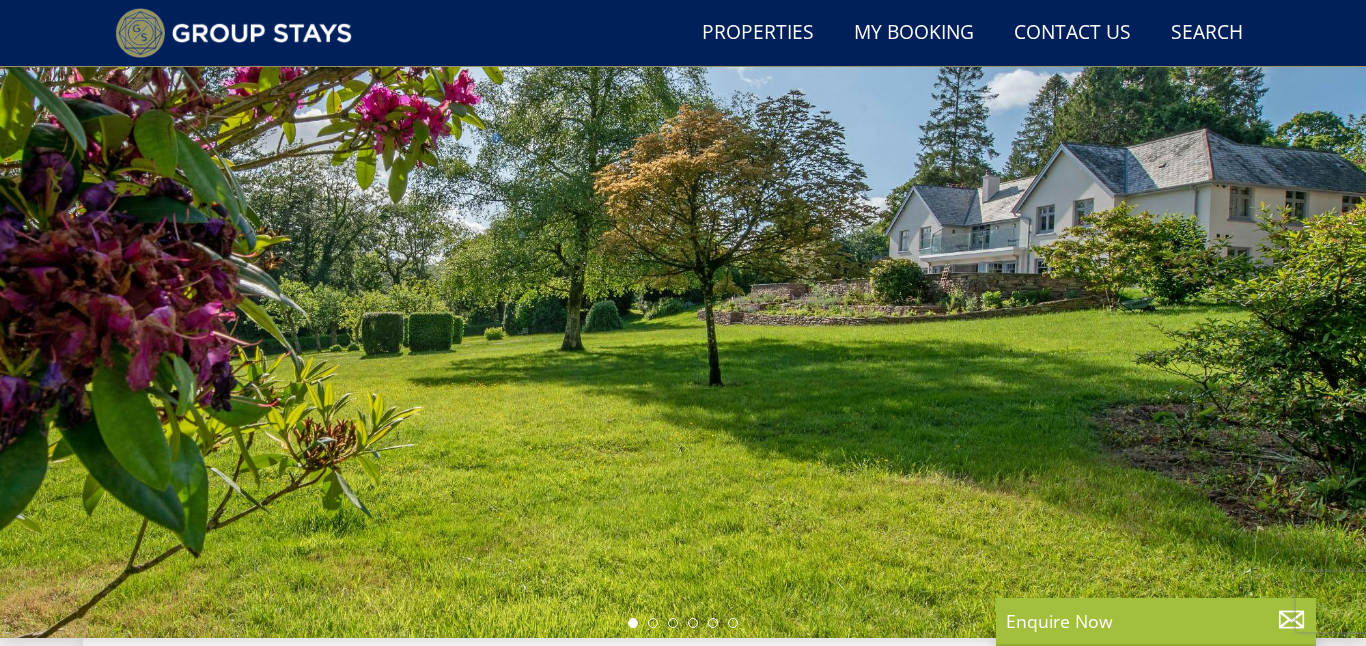 scroll, scrollTop: 0, scrollLeft: 0, axis: both 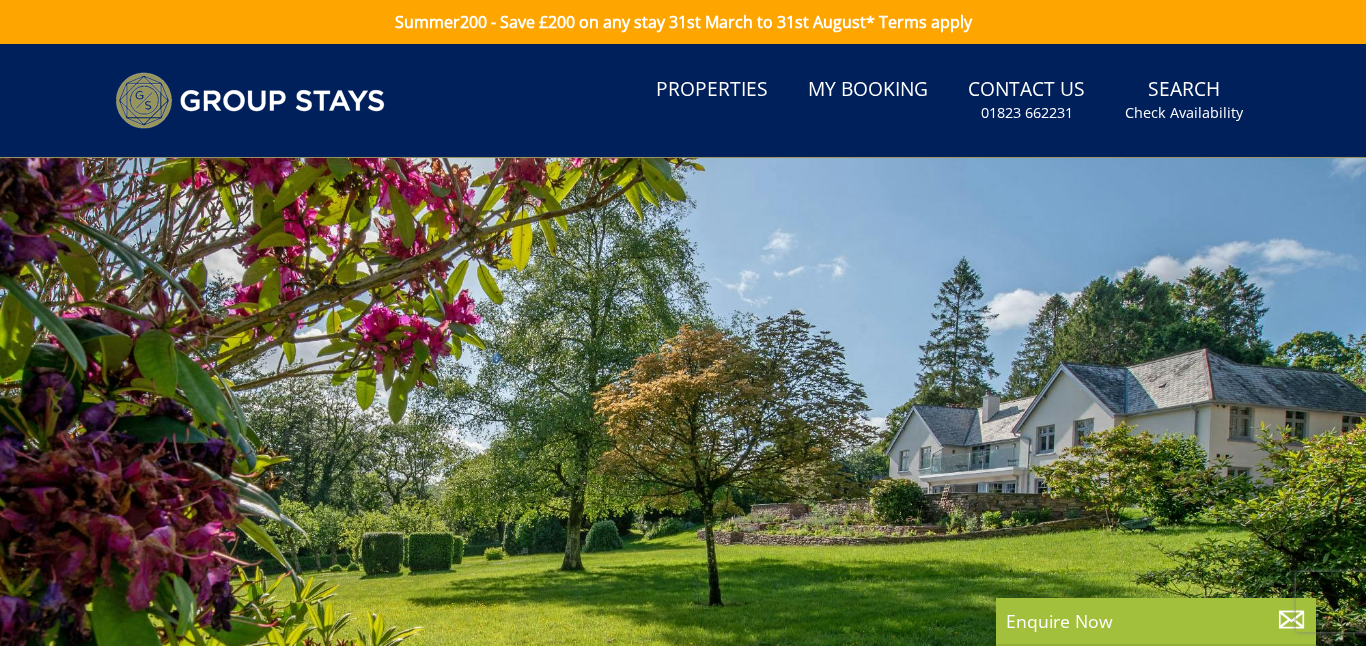 click at bounding box center (683, 508) 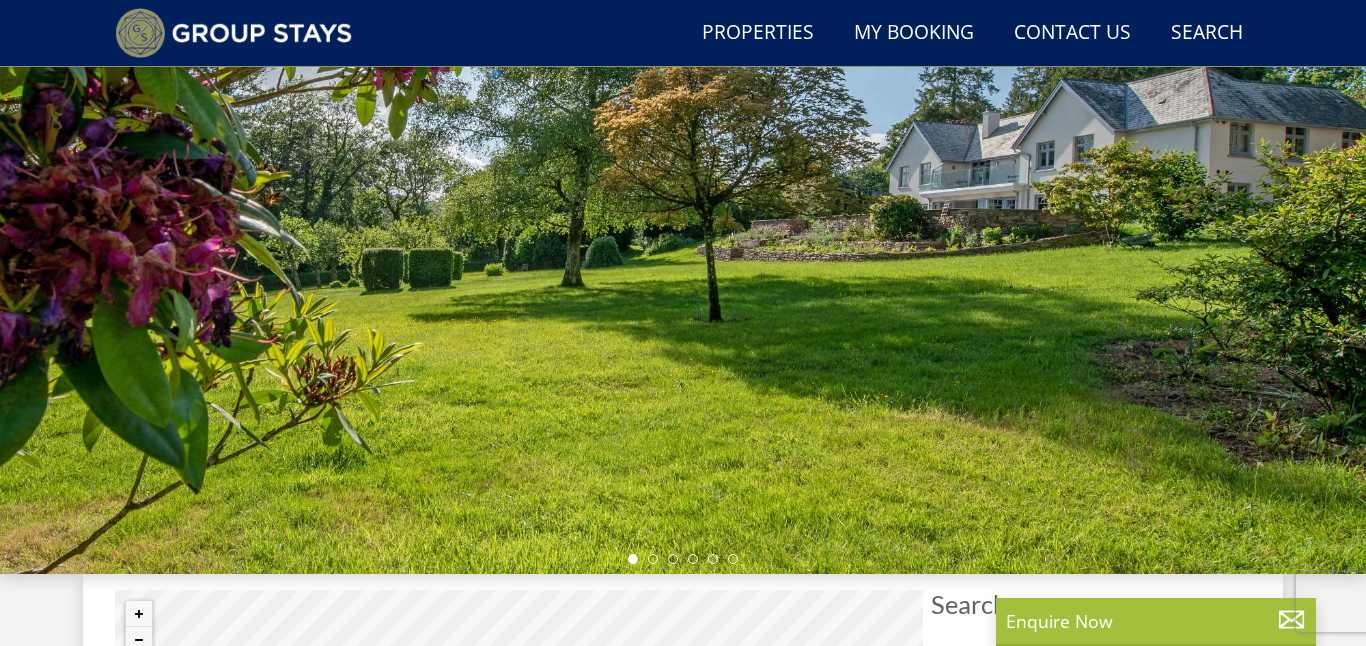 scroll, scrollTop: 238, scrollLeft: 0, axis: vertical 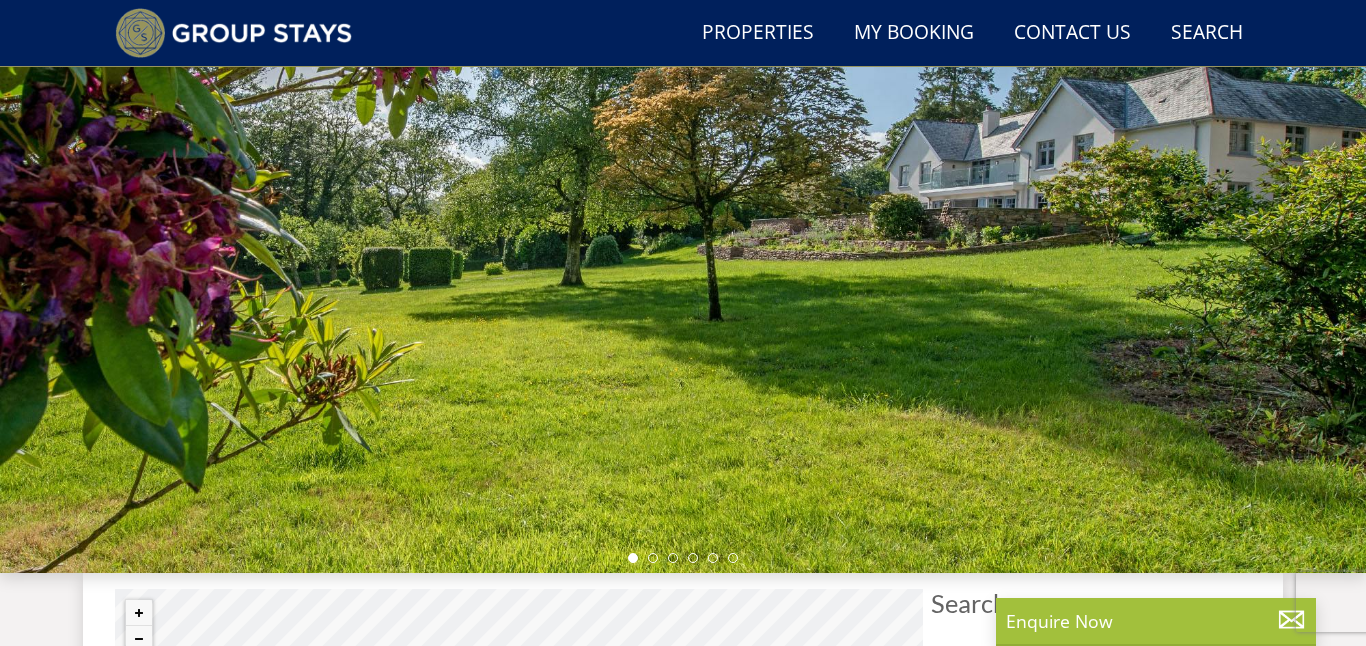 click at bounding box center [683, 223] 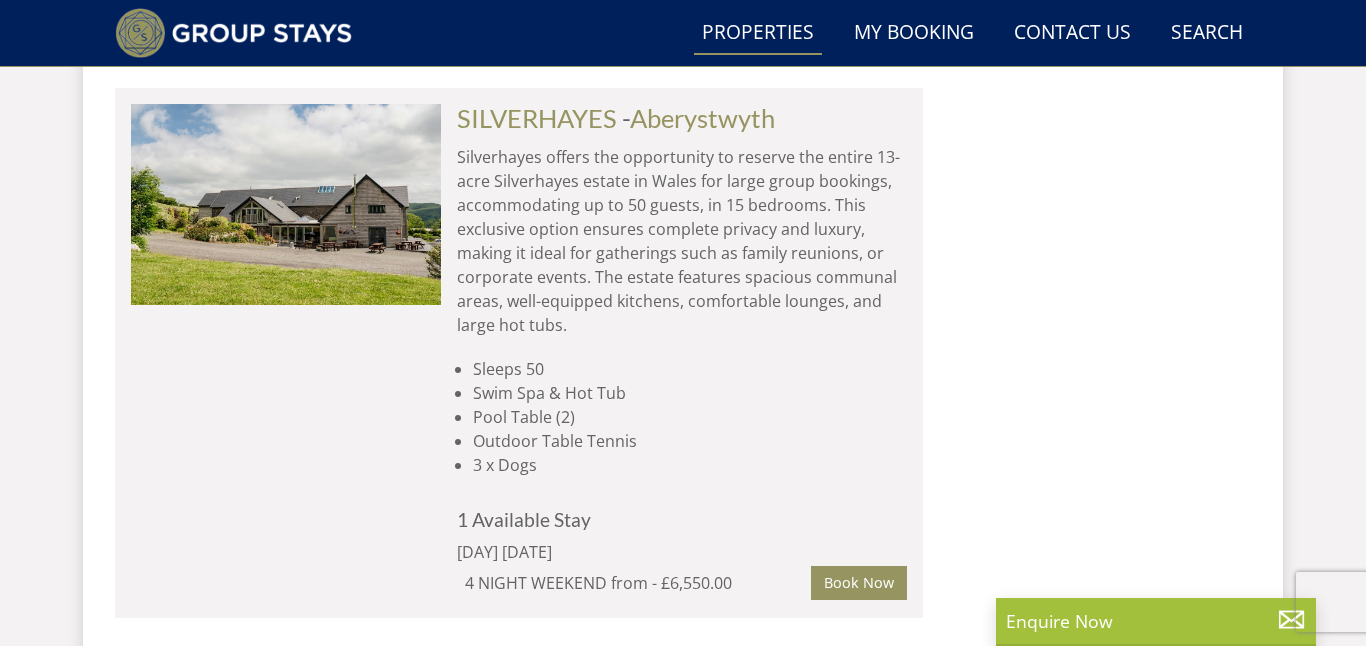 scroll, scrollTop: 1627, scrollLeft: 0, axis: vertical 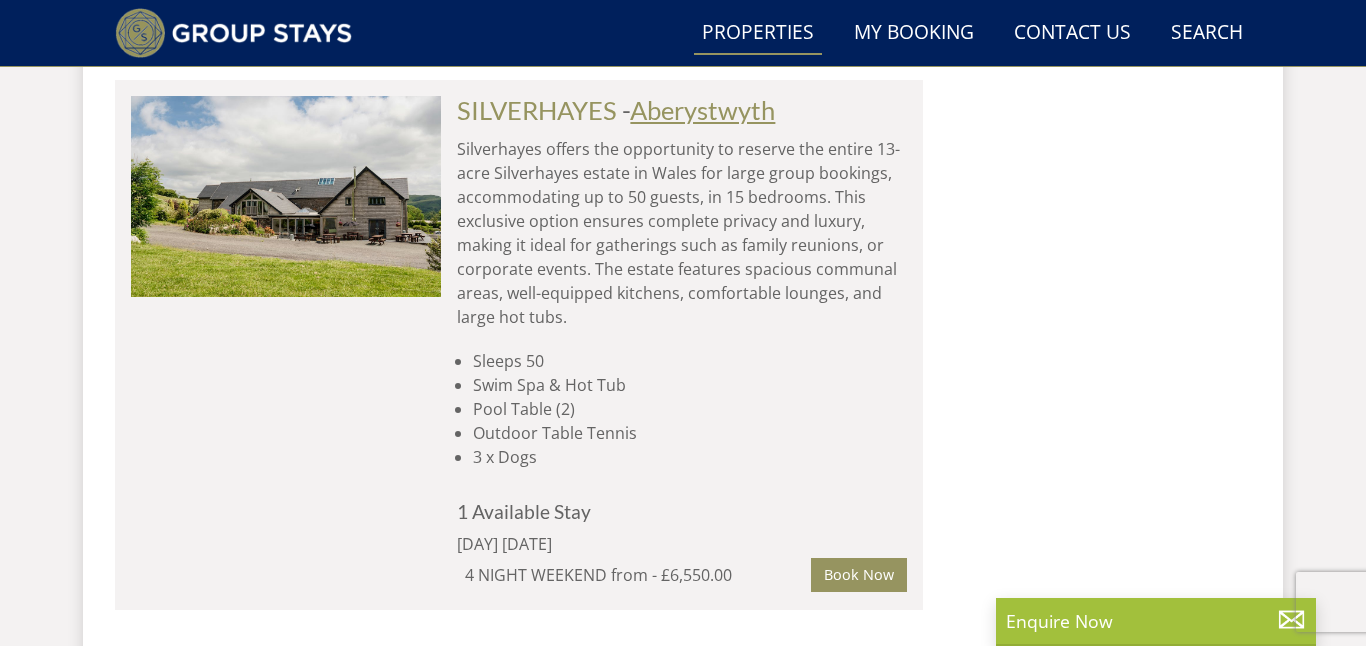 click on "Aberystwyth" at bounding box center (702, 110) 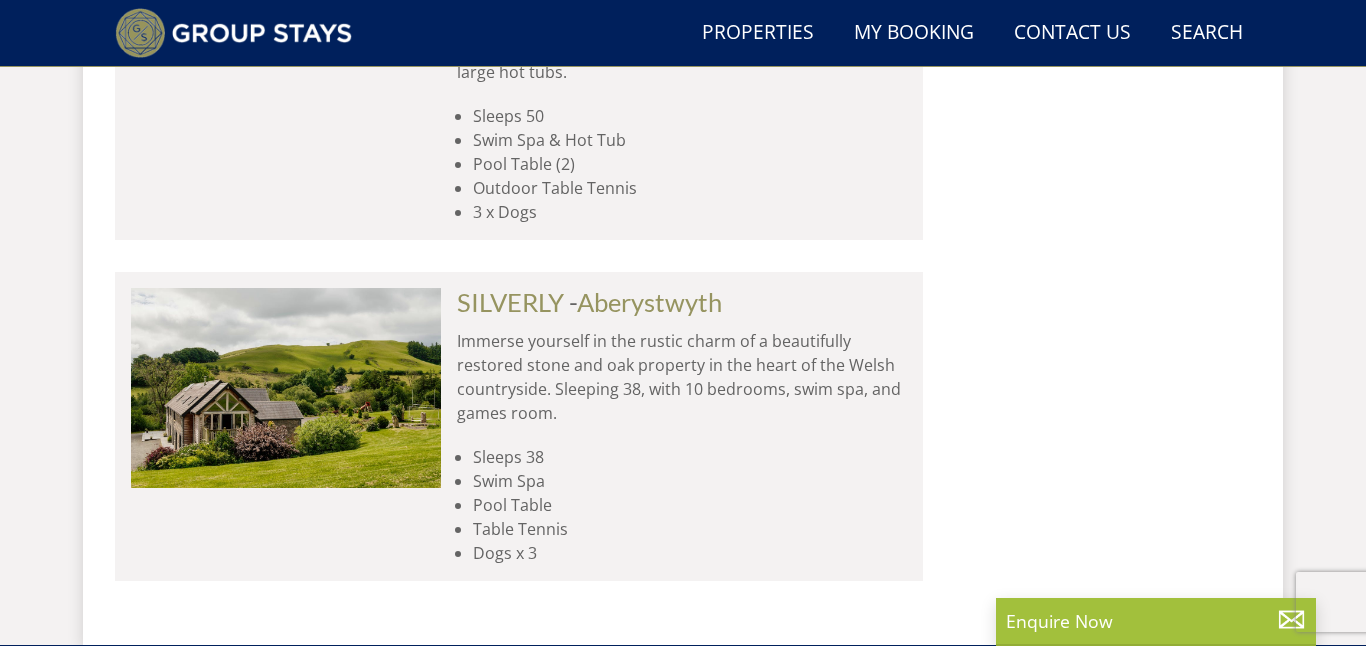 scroll, scrollTop: 1781, scrollLeft: 0, axis: vertical 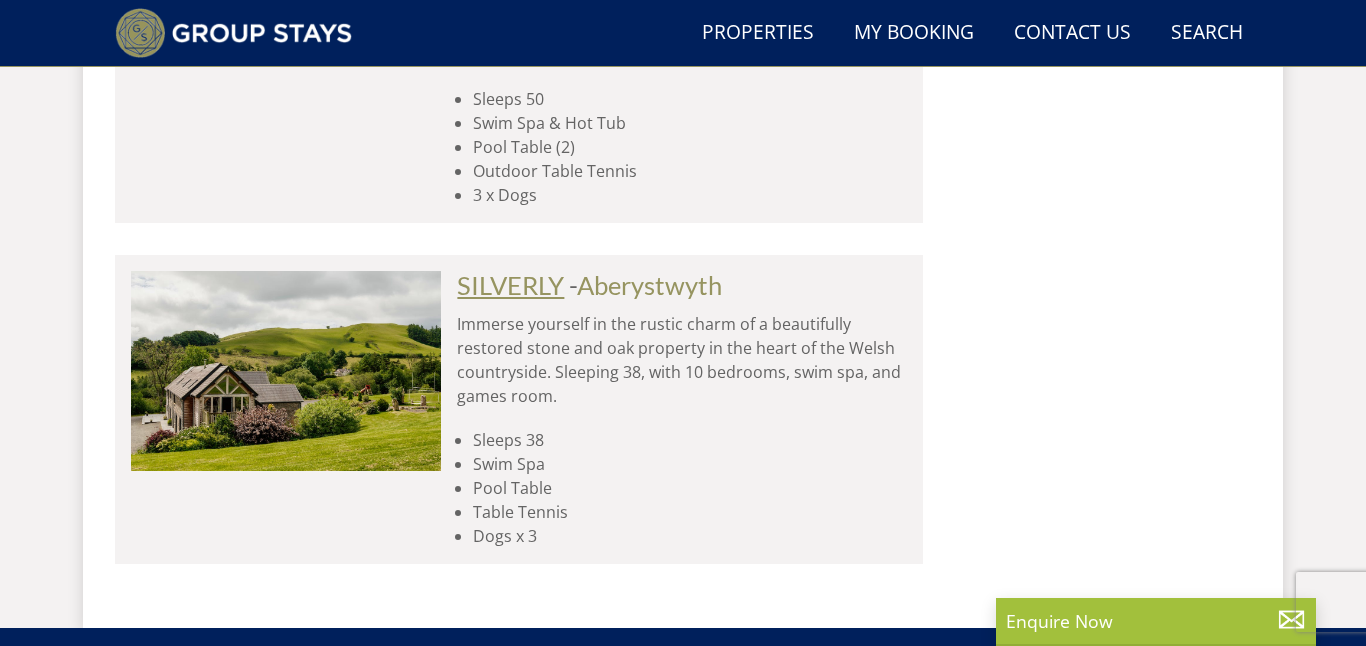 click on "SILVERLY" at bounding box center (510, 285) 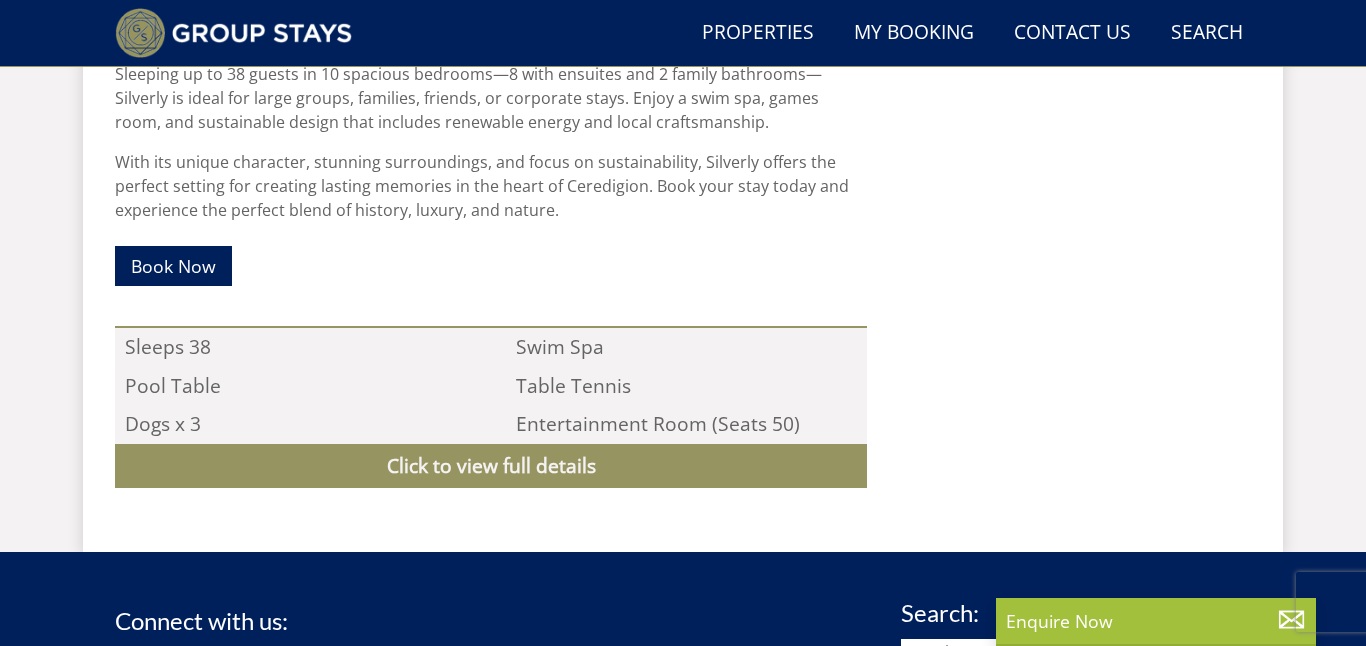 scroll, scrollTop: 1111, scrollLeft: 0, axis: vertical 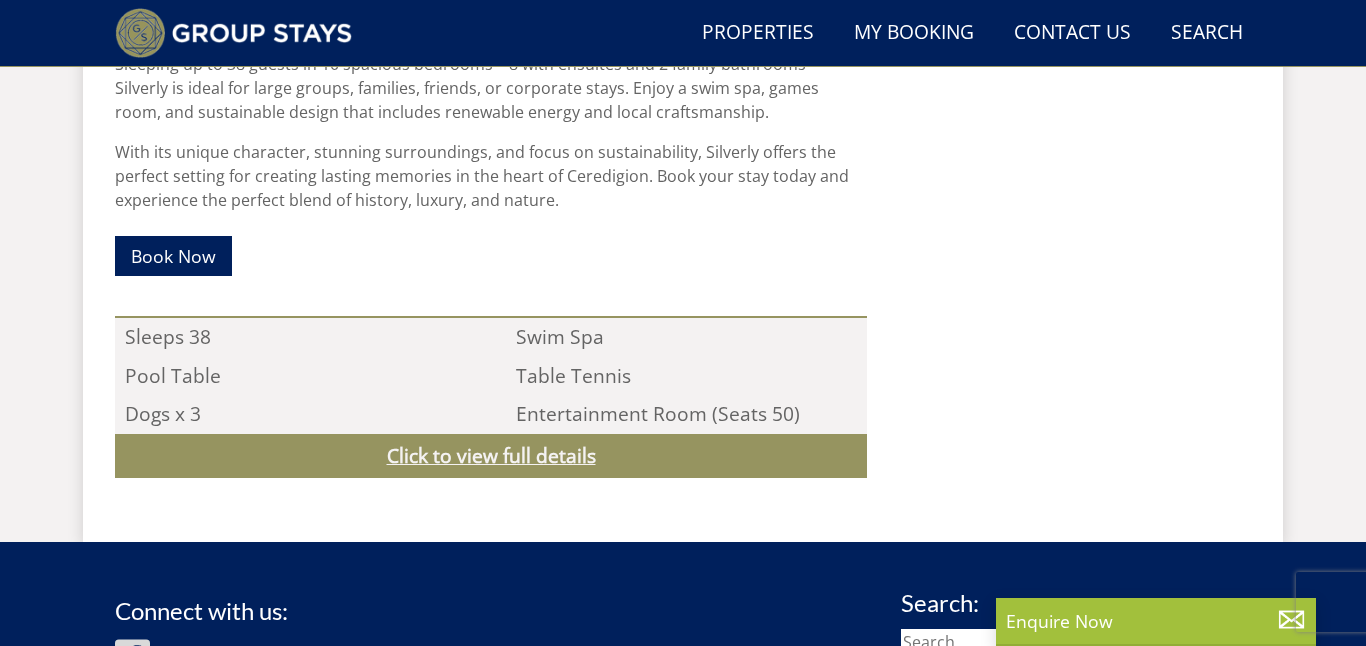 click on "Click to view full details" at bounding box center [491, 456] 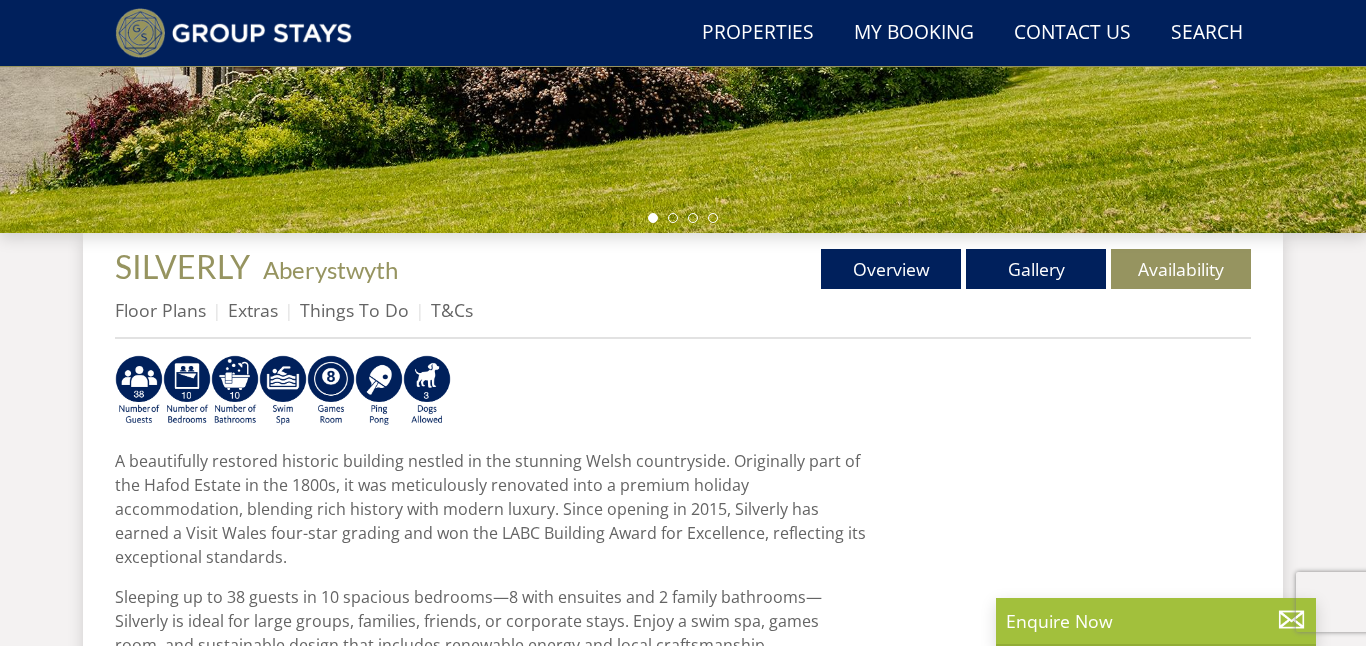 scroll, scrollTop: 577, scrollLeft: 0, axis: vertical 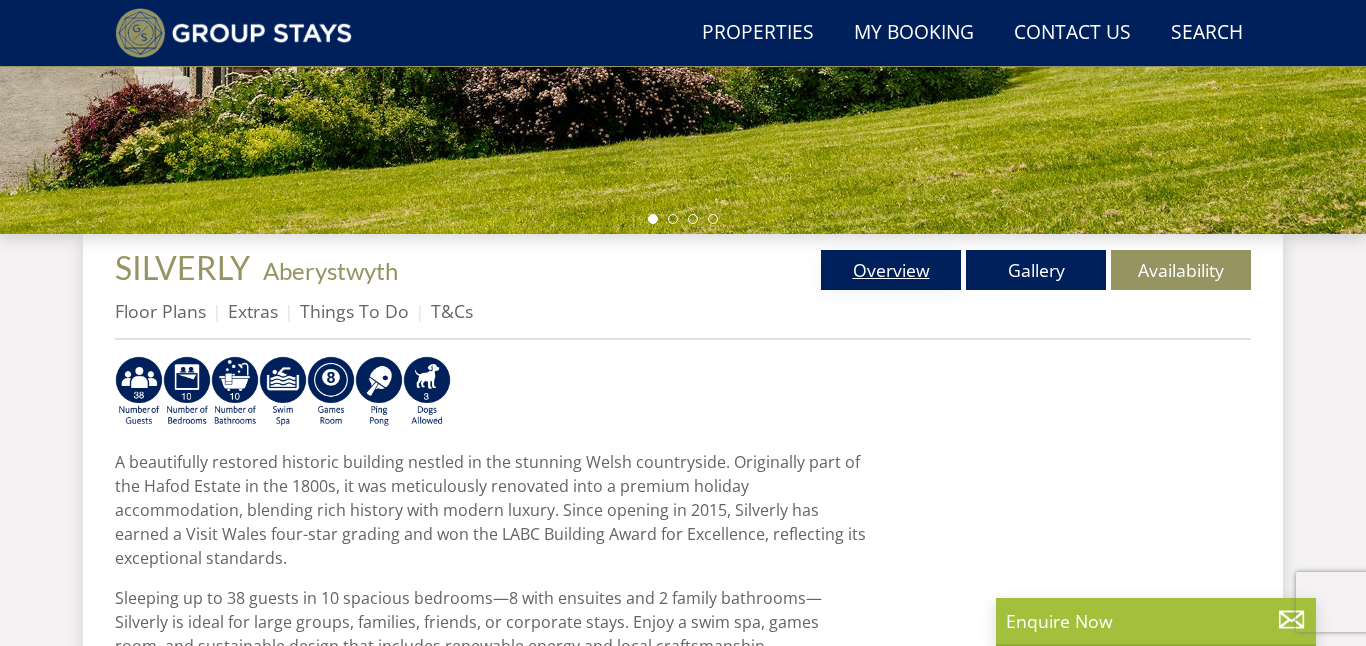 click on "Overview" at bounding box center [891, 270] 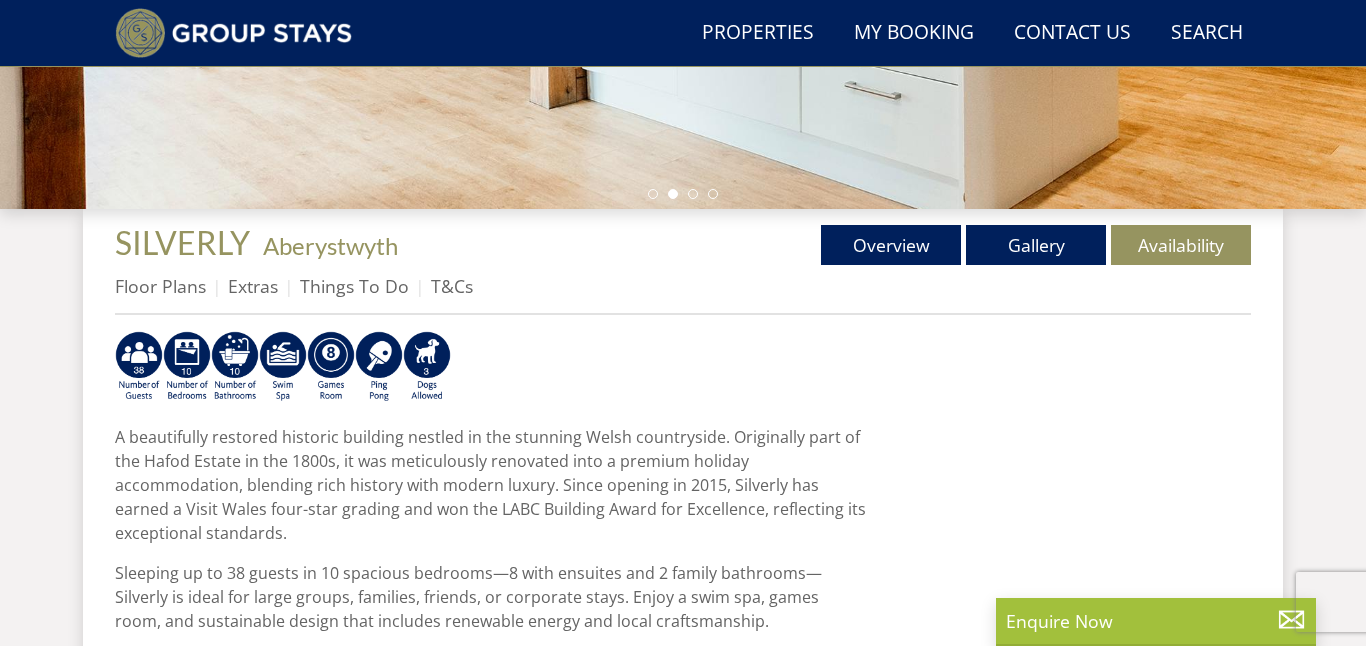 scroll, scrollTop: 657, scrollLeft: 0, axis: vertical 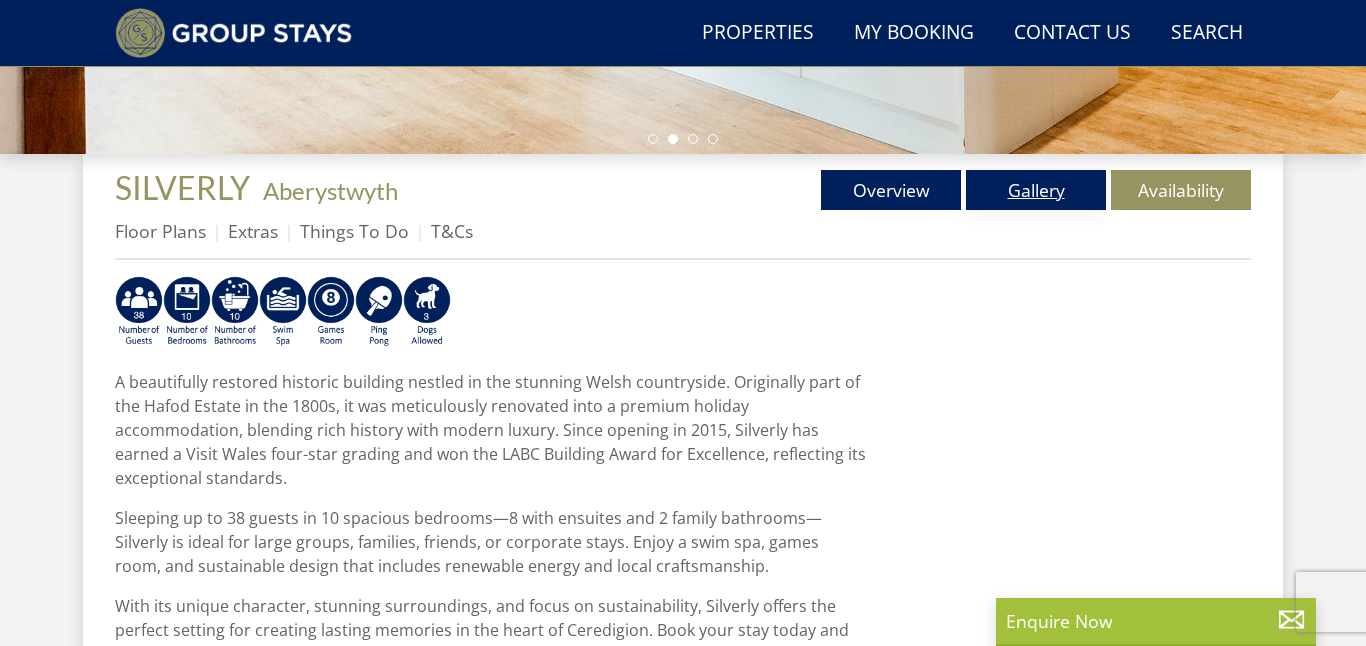 click on "Gallery" at bounding box center [1036, 190] 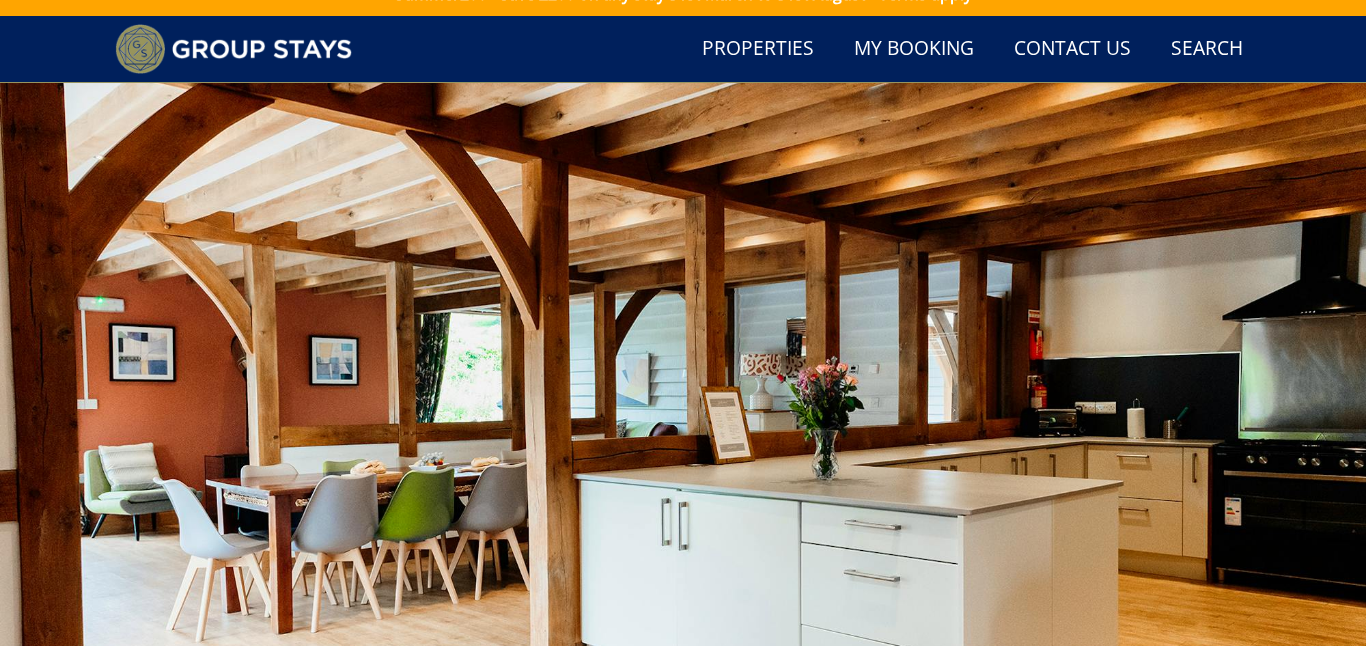 scroll, scrollTop: 0, scrollLeft: 0, axis: both 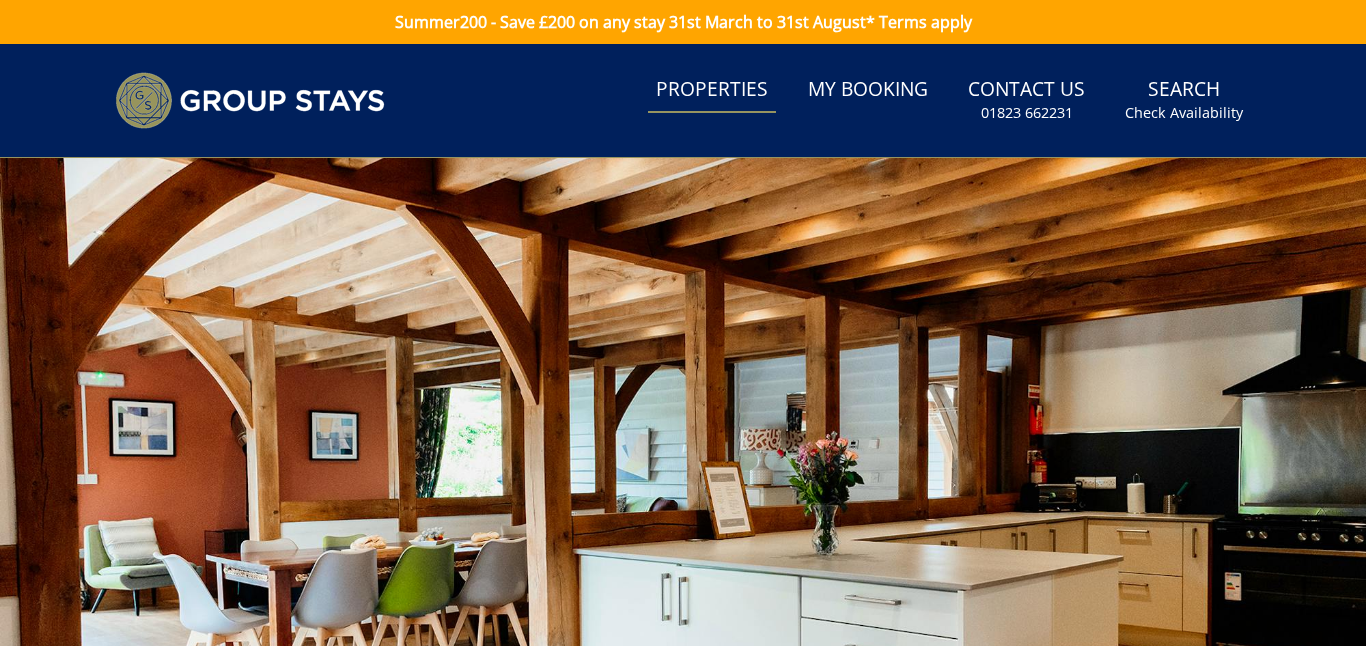 click on "Properties" at bounding box center (712, 90) 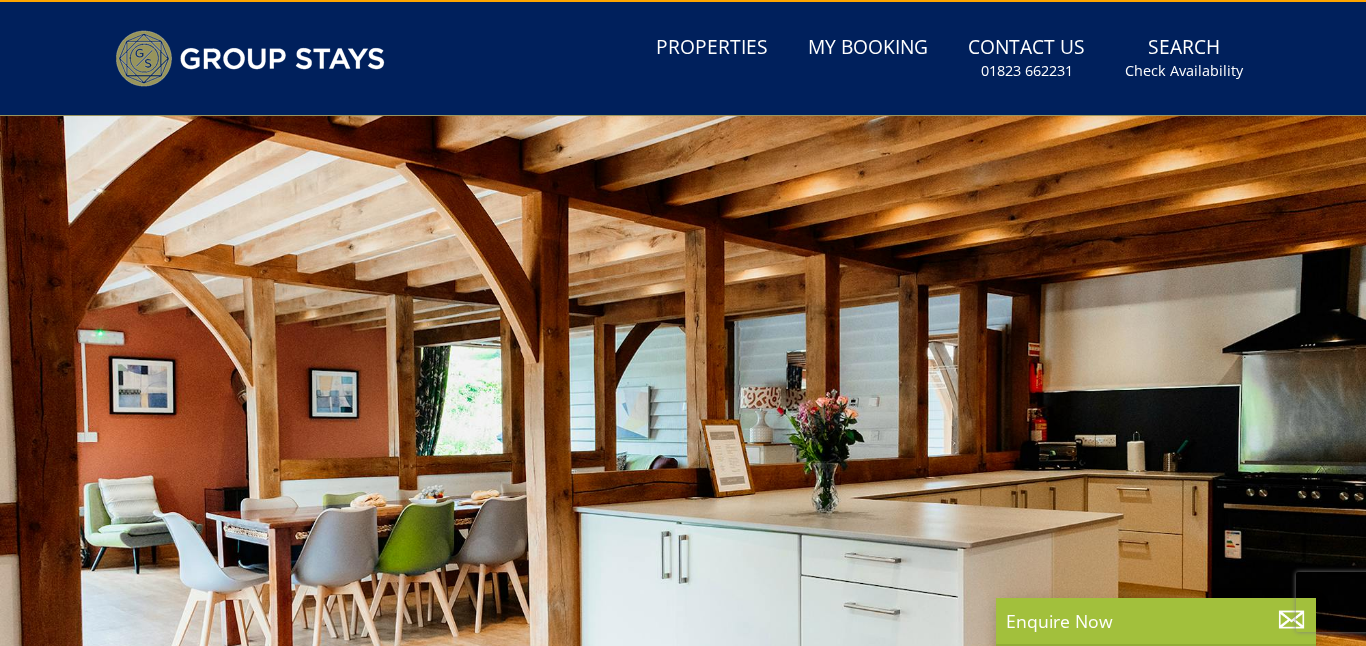 scroll, scrollTop: 0, scrollLeft: 0, axis: both 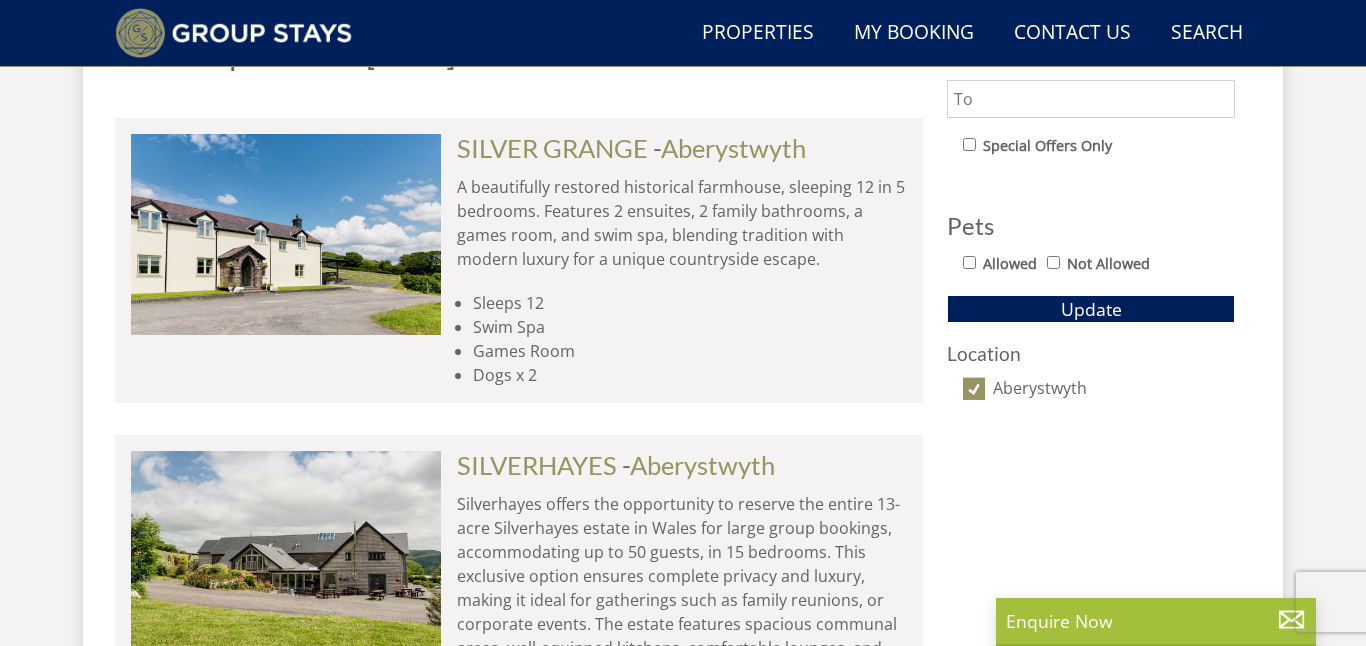 select on "20" 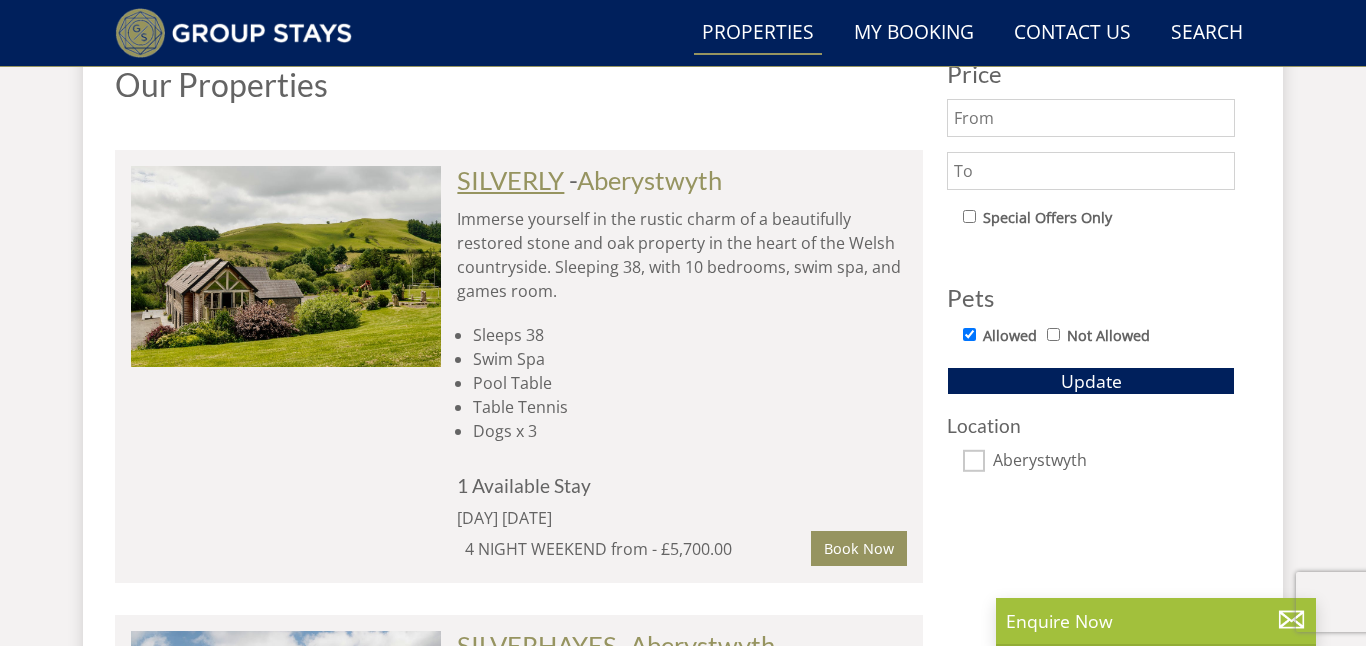 scroll, scrollTop: 1153, scrollLeft: 0, axis: vertical 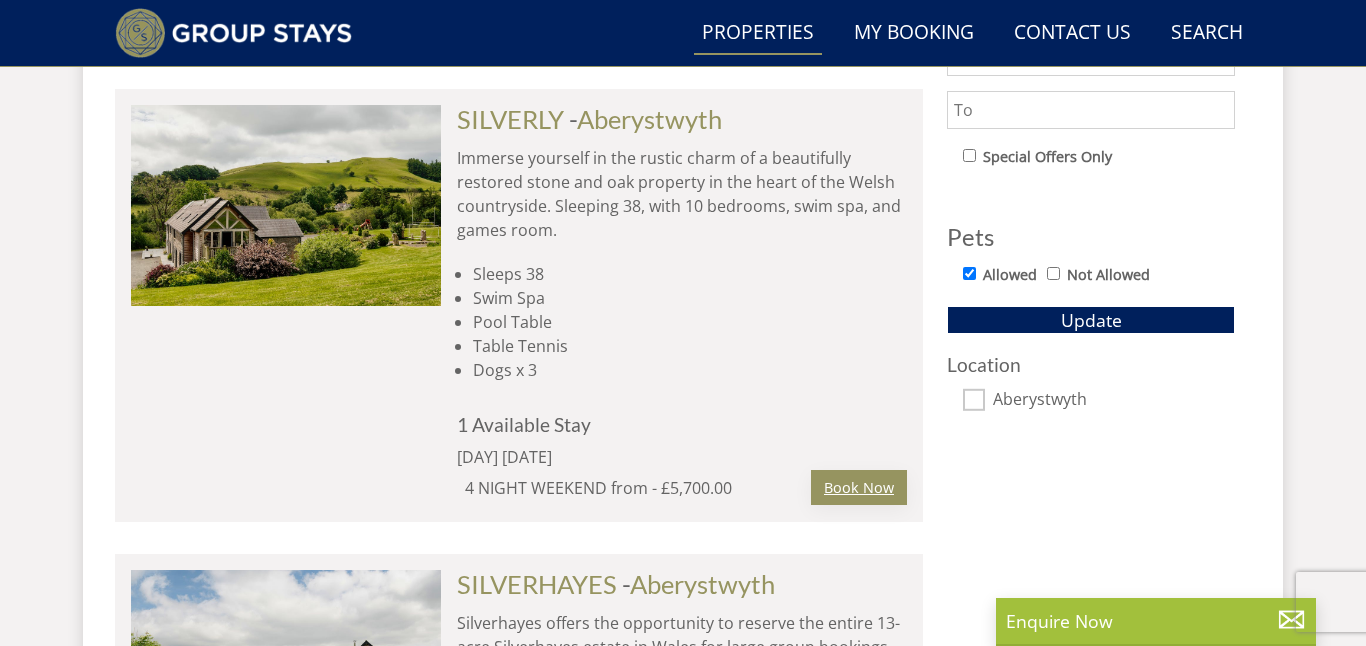 click on "Book Now" at bounding box center (859, 487) 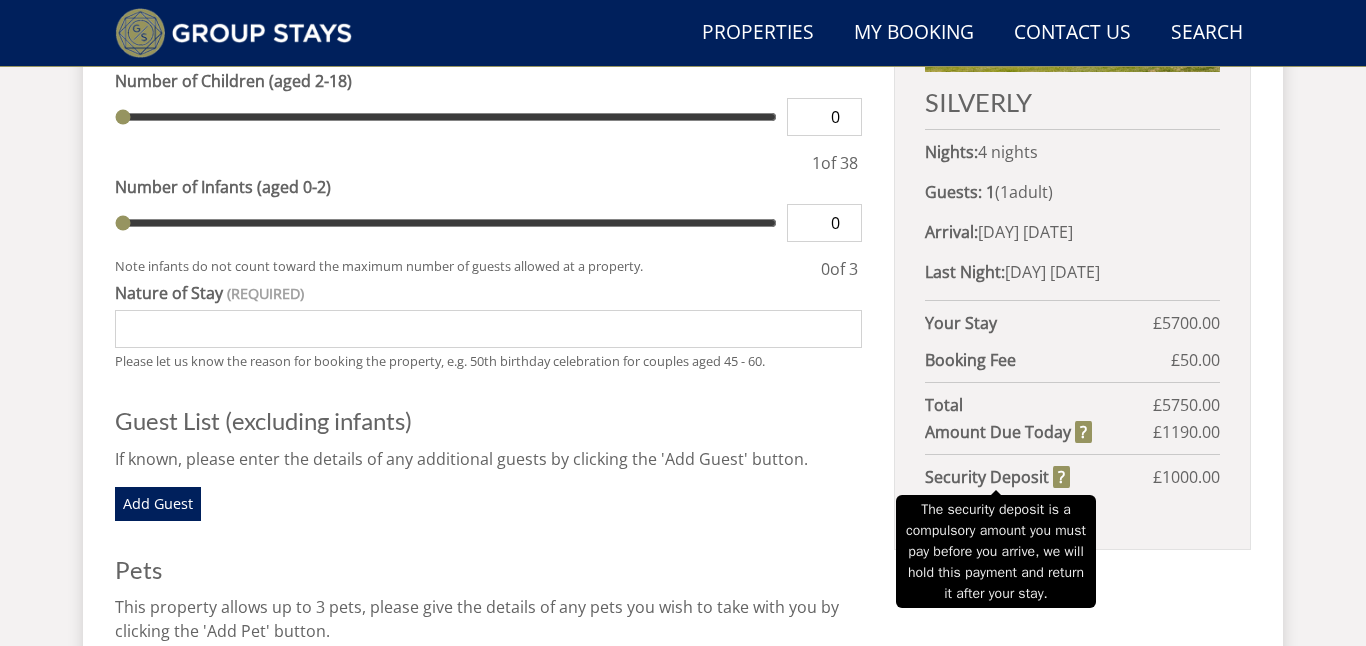 scroll, scrollTop: 972, scrollLeft: 0, axis: vertical 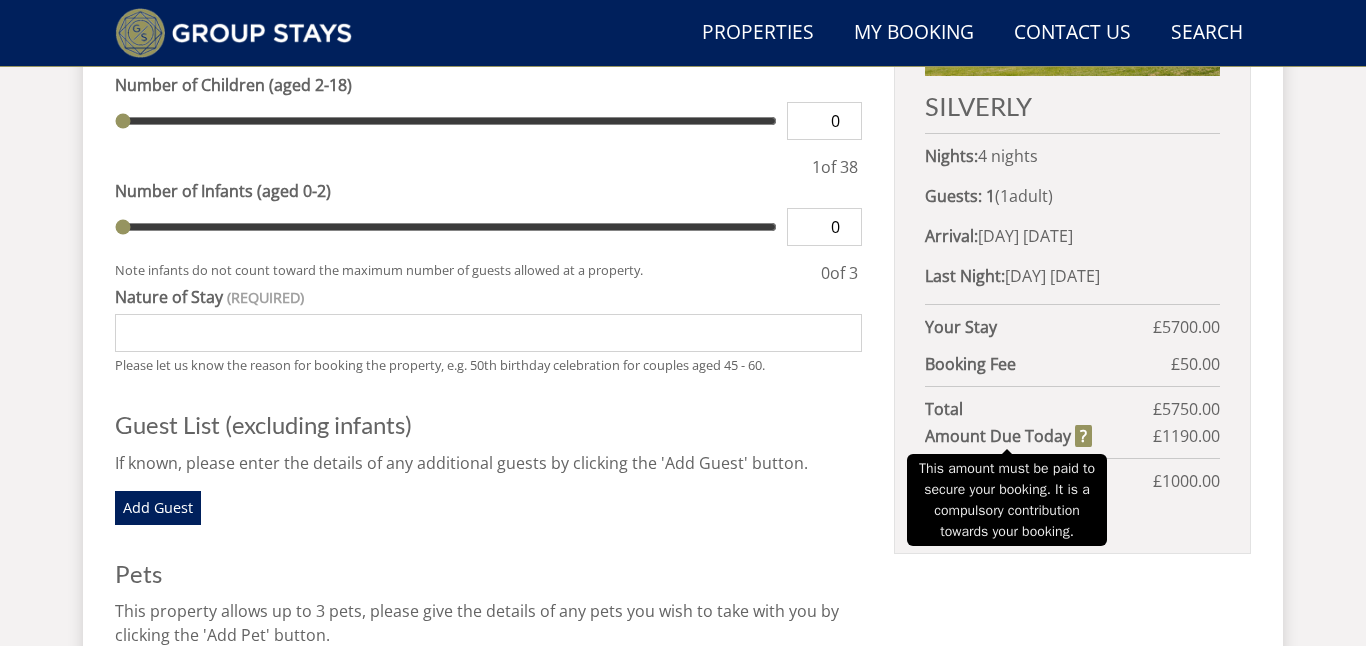 click on "Amount Due Today" at bounding box center (1008, 436) 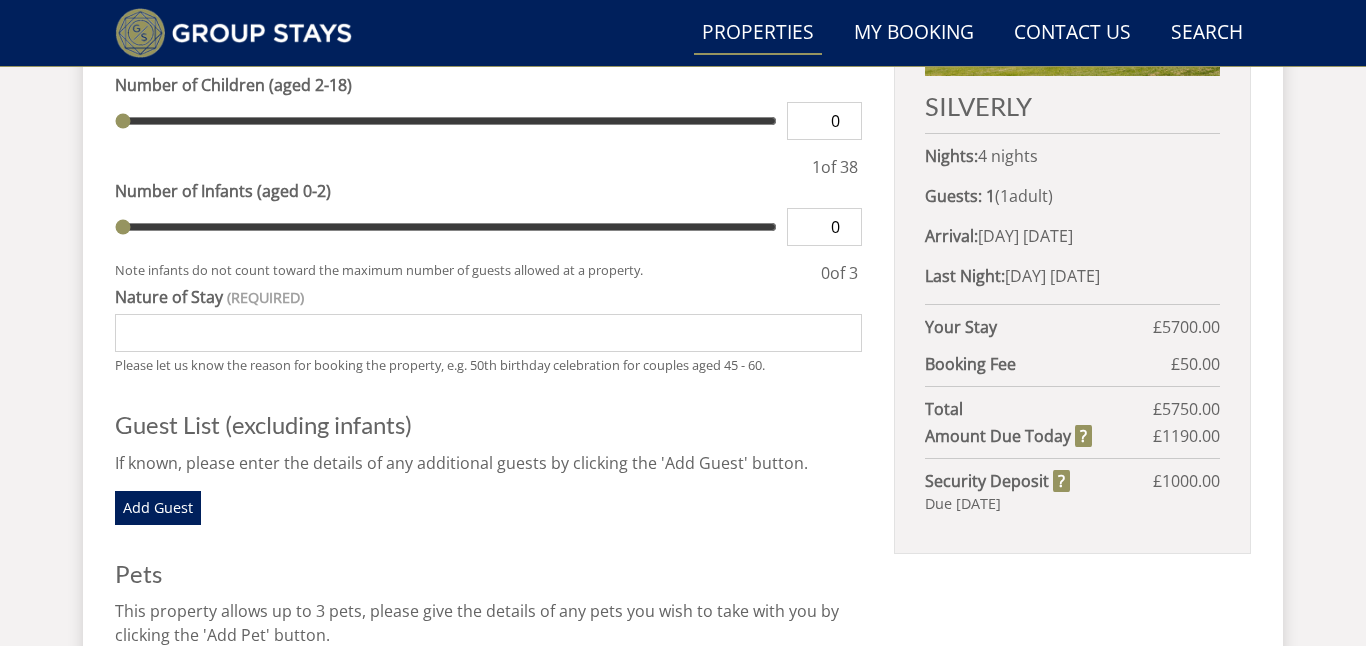 click on "Properties" at bounding box center [758, 33] 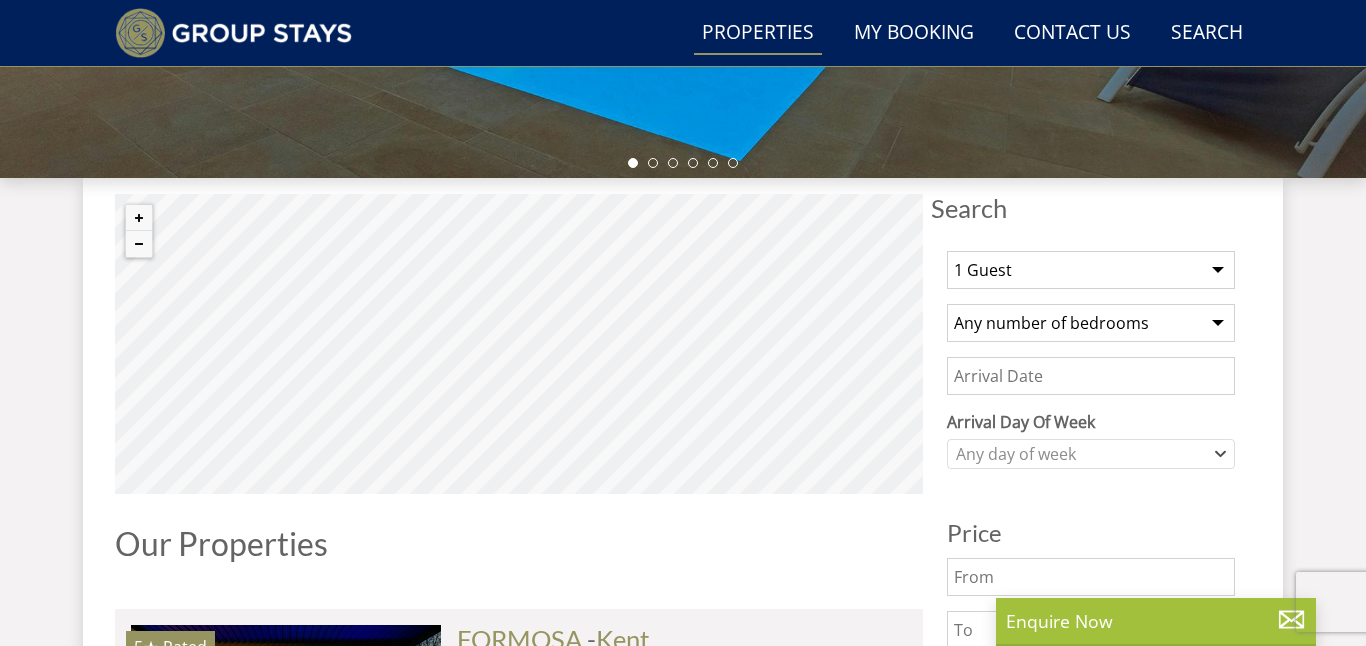 scroll, scrollTop: 635, scrollLeft: 0, axis: vertical 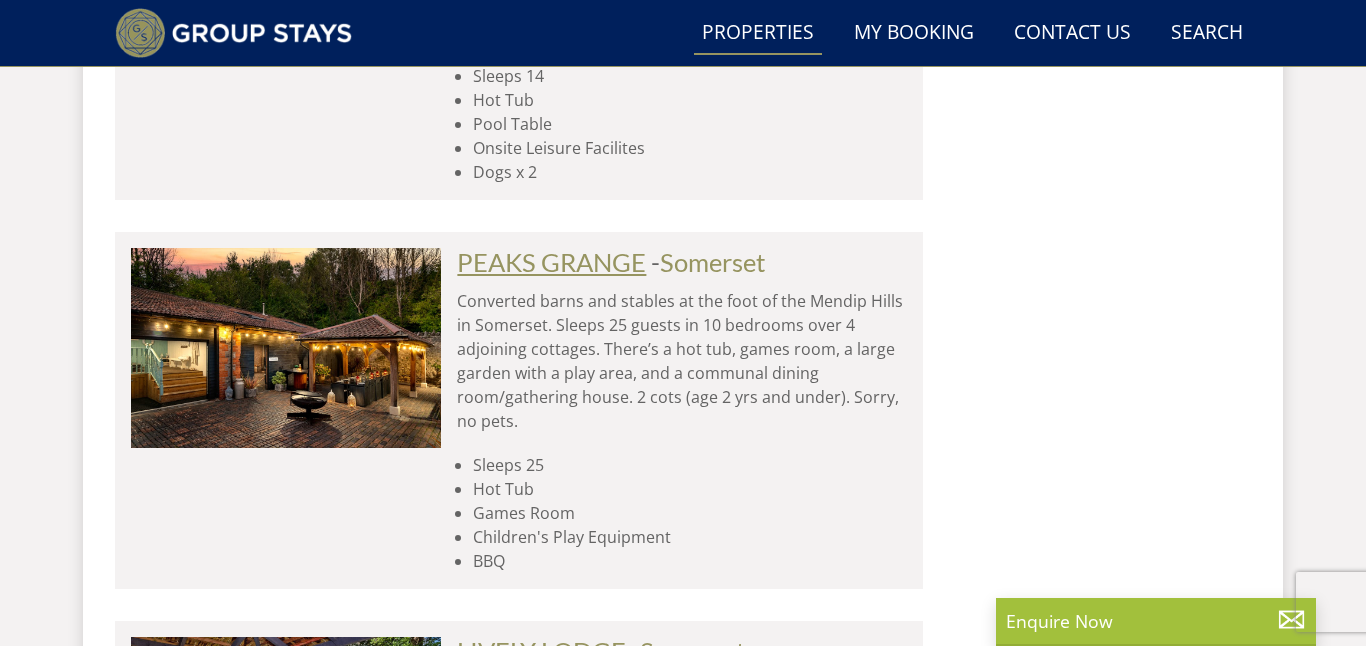 click on "PEAKS GRANGE" at bounding box center [551, 262] 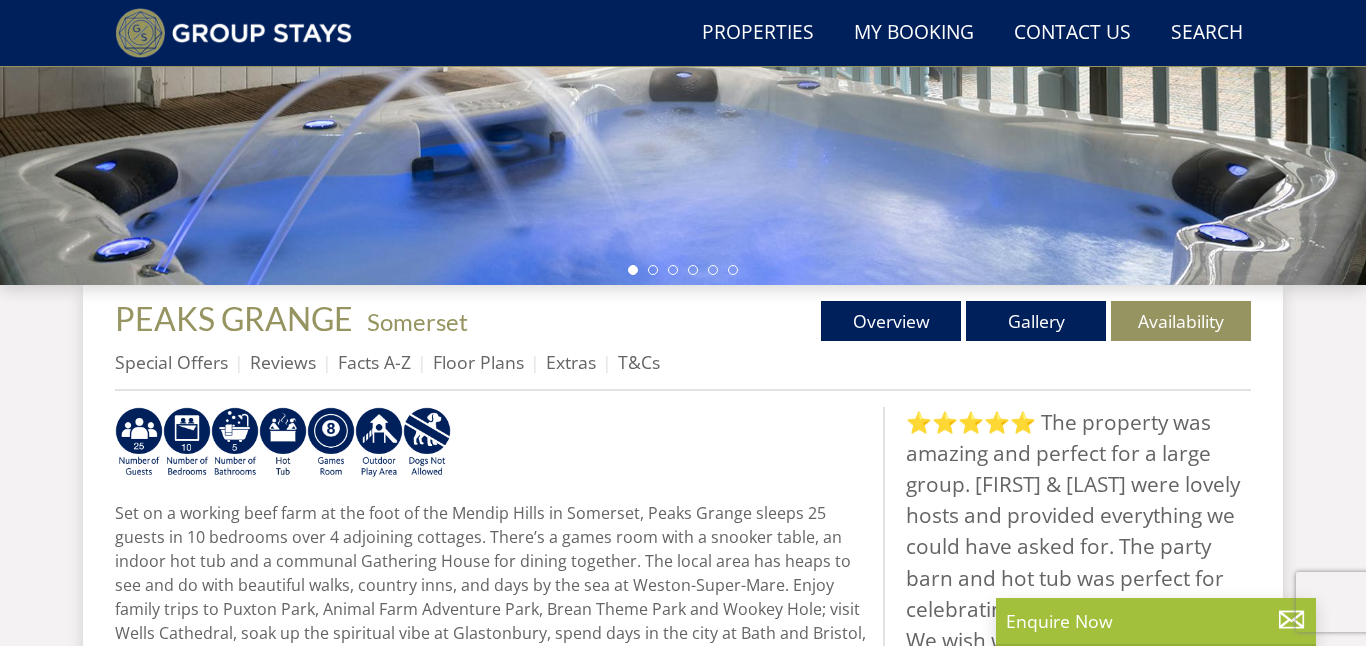 scroll, scrollTop: 517, scrollLeft: 0, axis: vertical 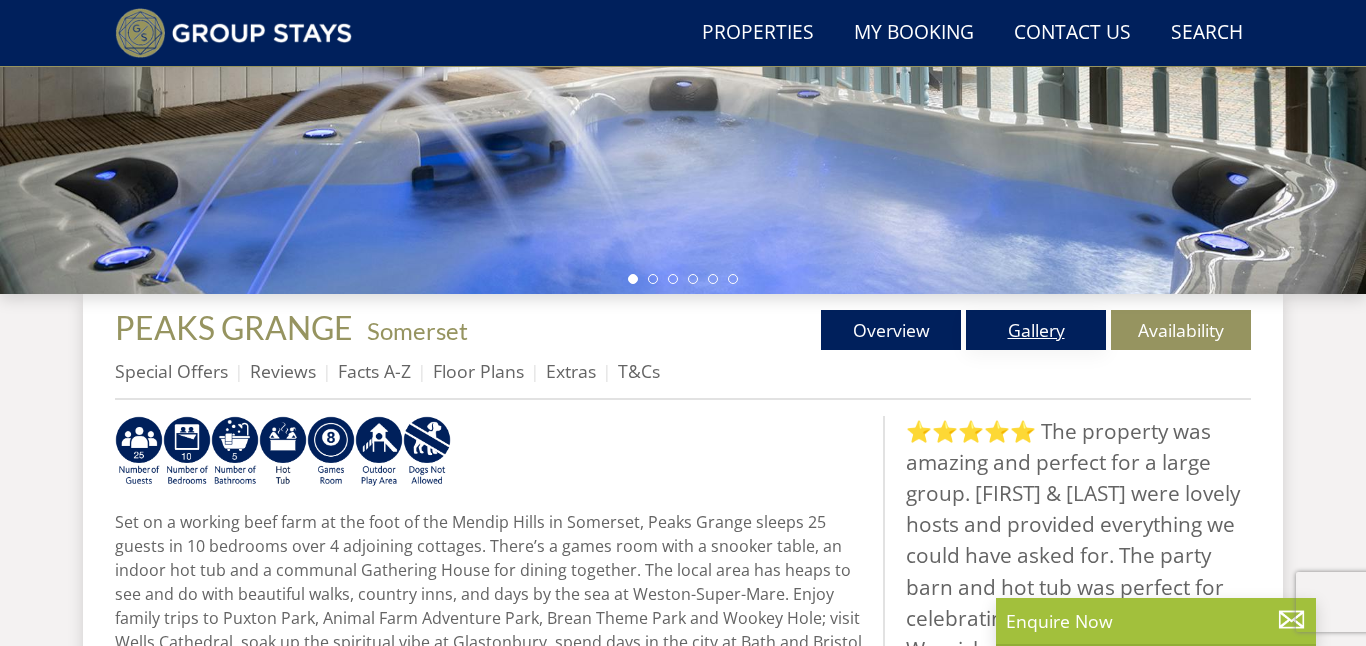 click on "Gallery" at bounding box center (1036, 330) 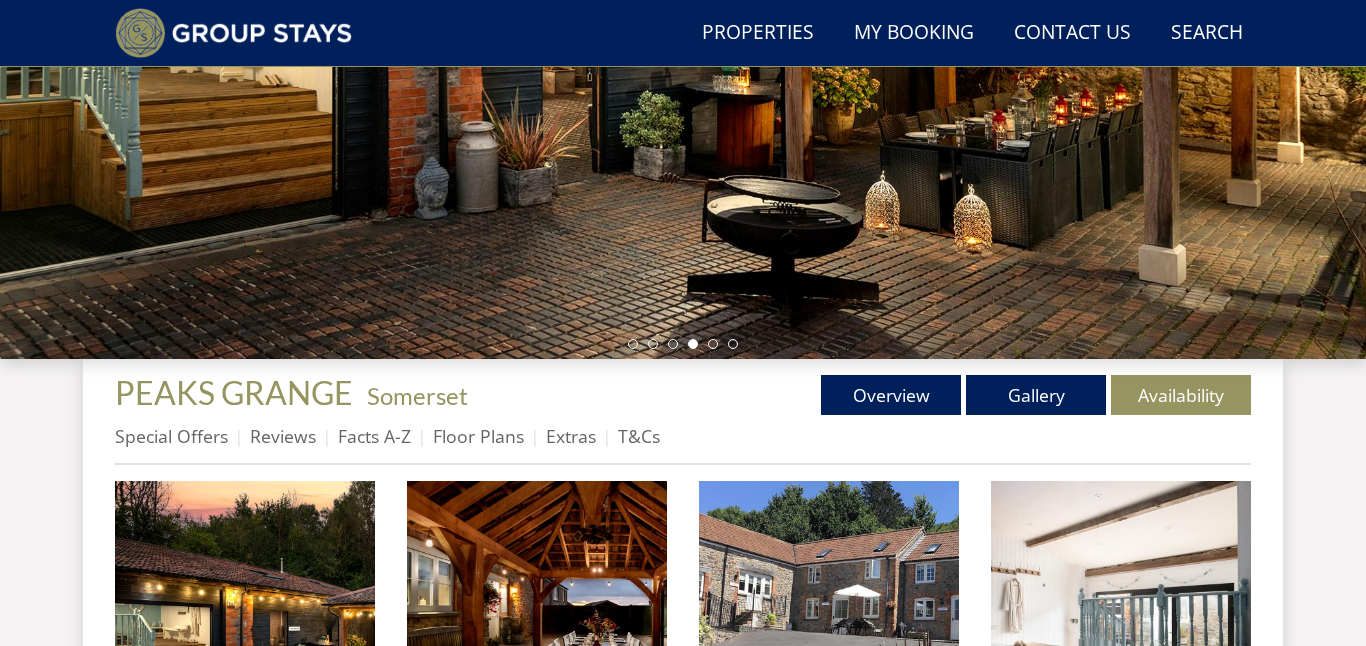scroll, scrollTop: 471, scrollLeft: 0, axis: vertical 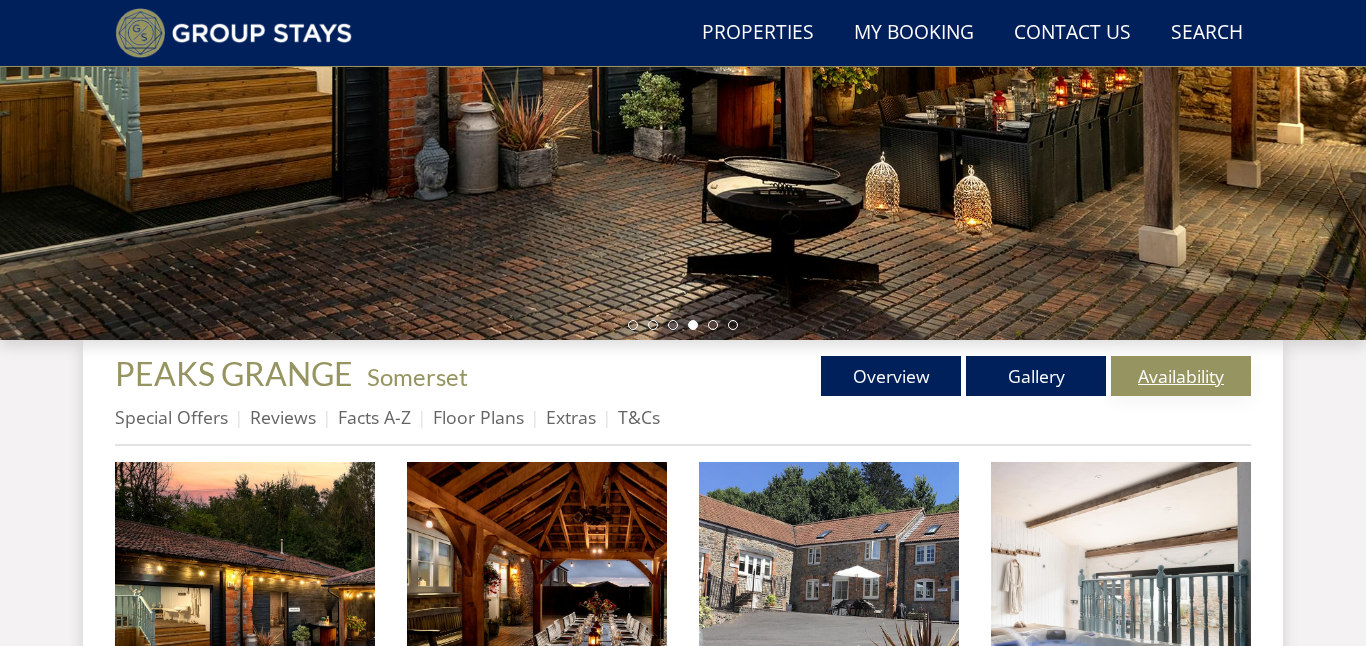 click on "Availability" at bounding box center [1181, 376] 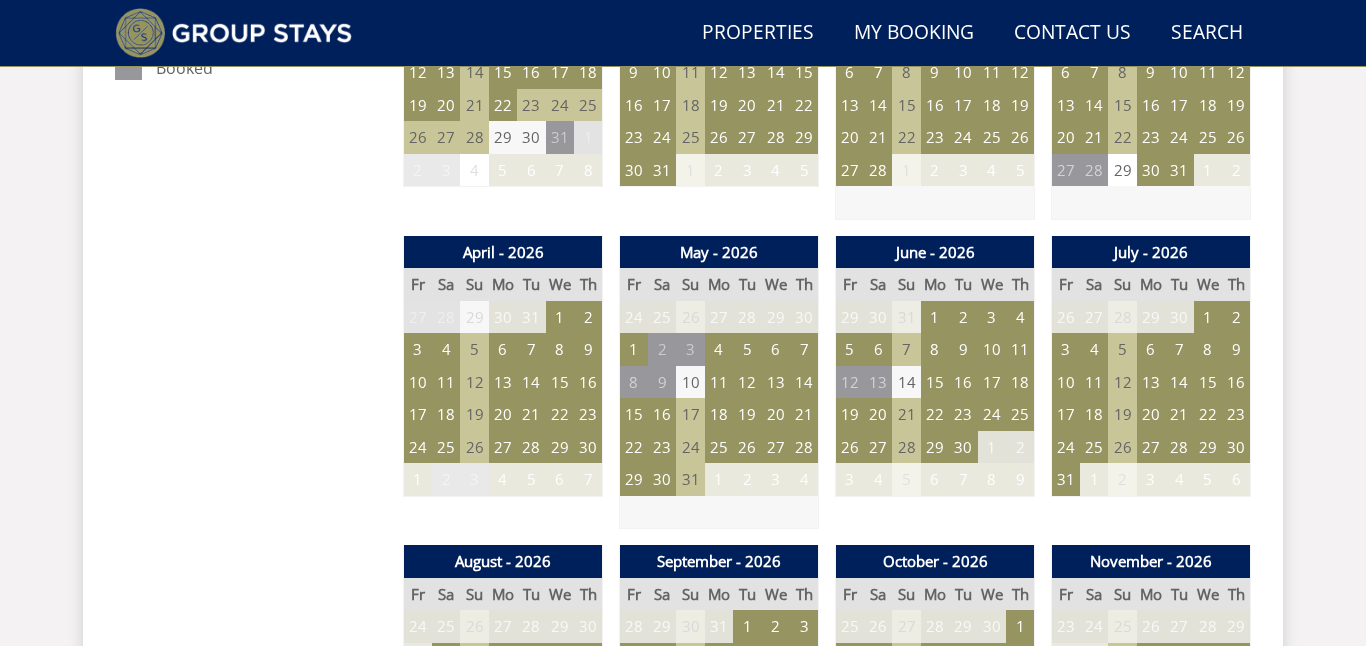 scroll, scrollTop: 1319, scrollLeft: 0, axis: vertical 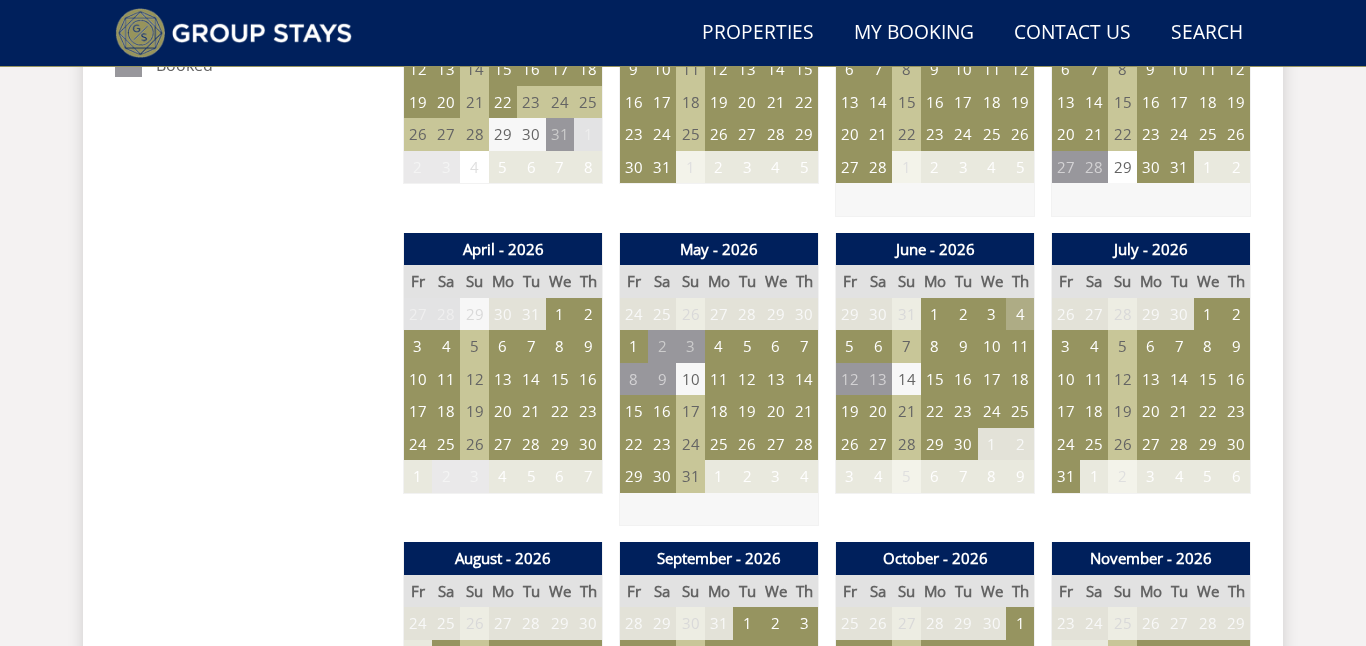 click on "4" at bounding box center [1020, 314] 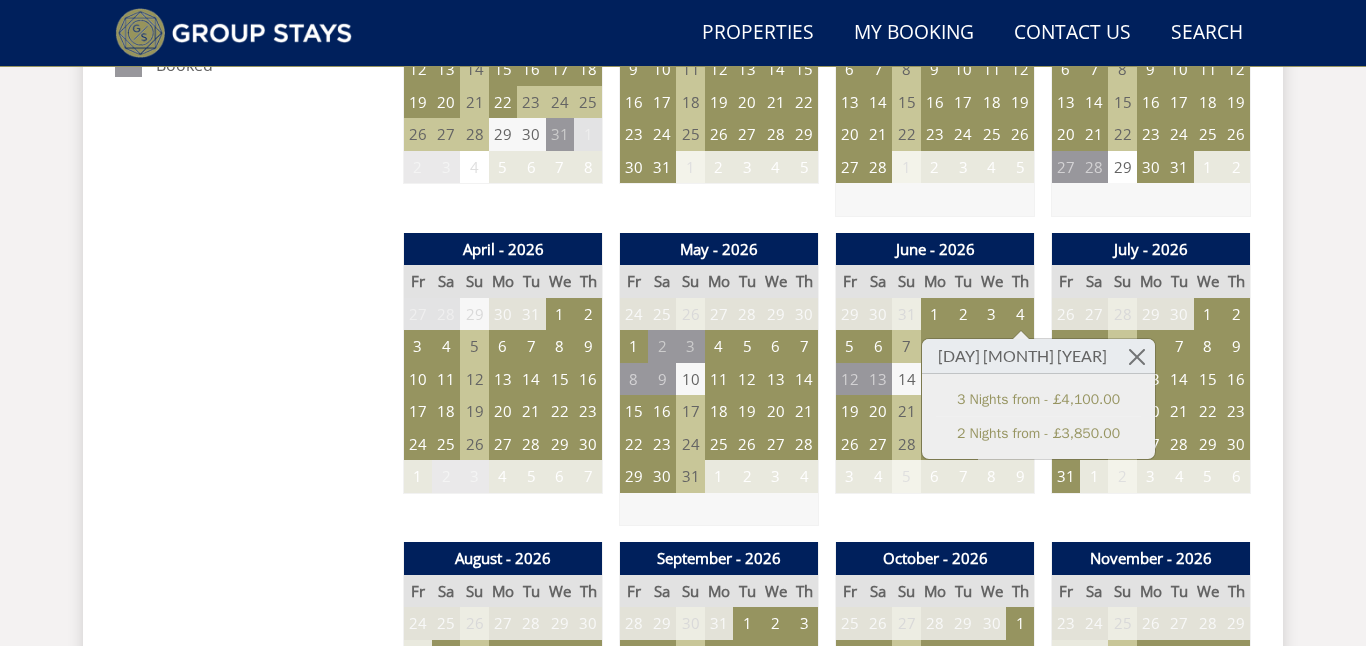 click on "7" at bounding box center [906, 346] 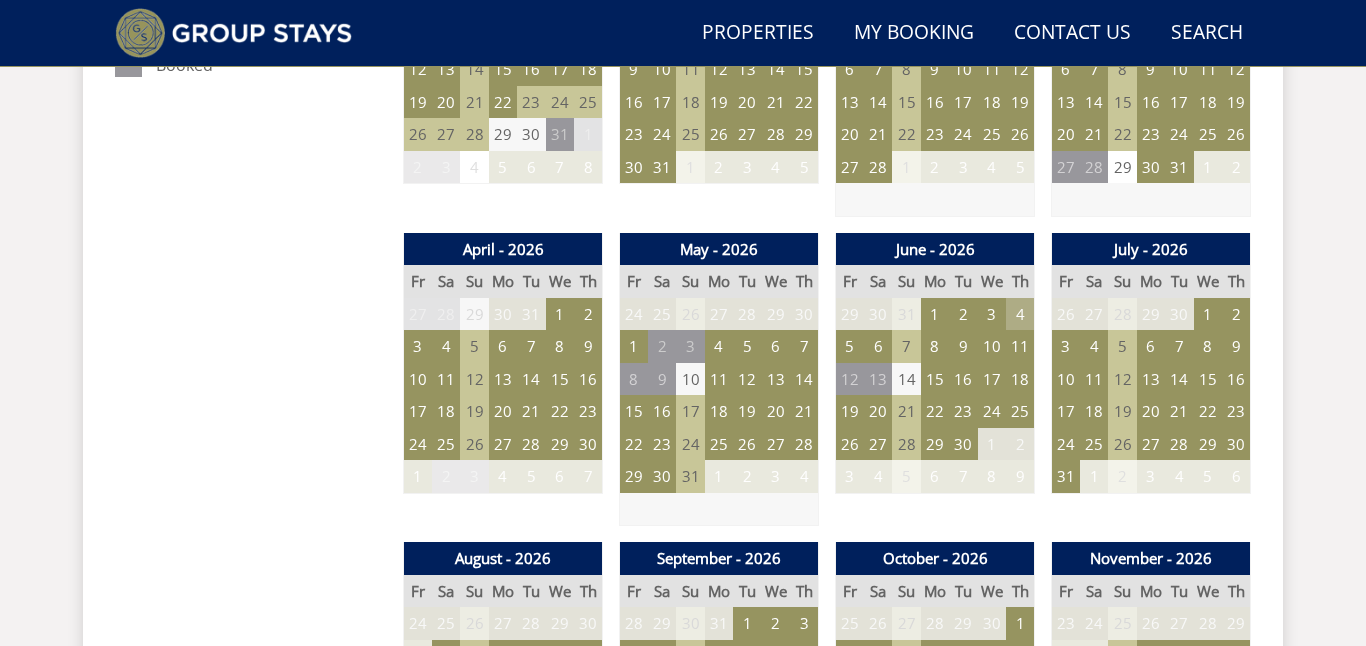 click on "4" at bounding box center [1020, 314] 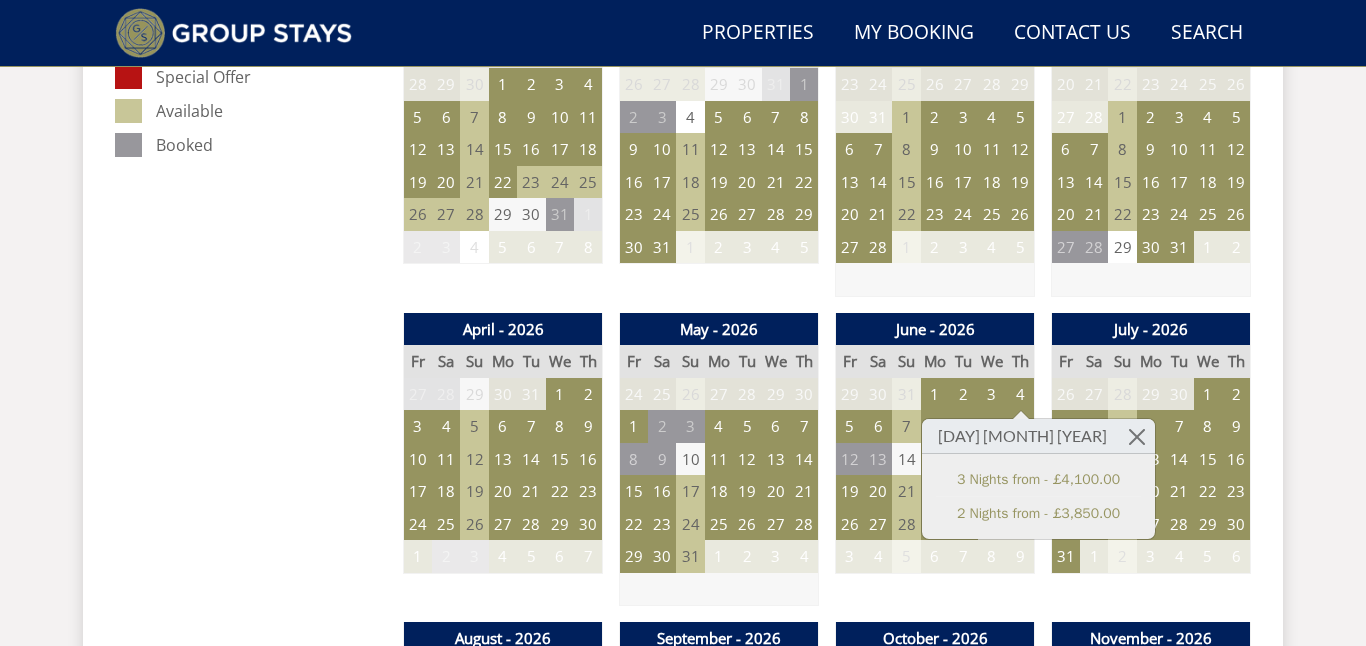 scroll, scrollTop: 1244, scrollLeft: 0, axis: vertical 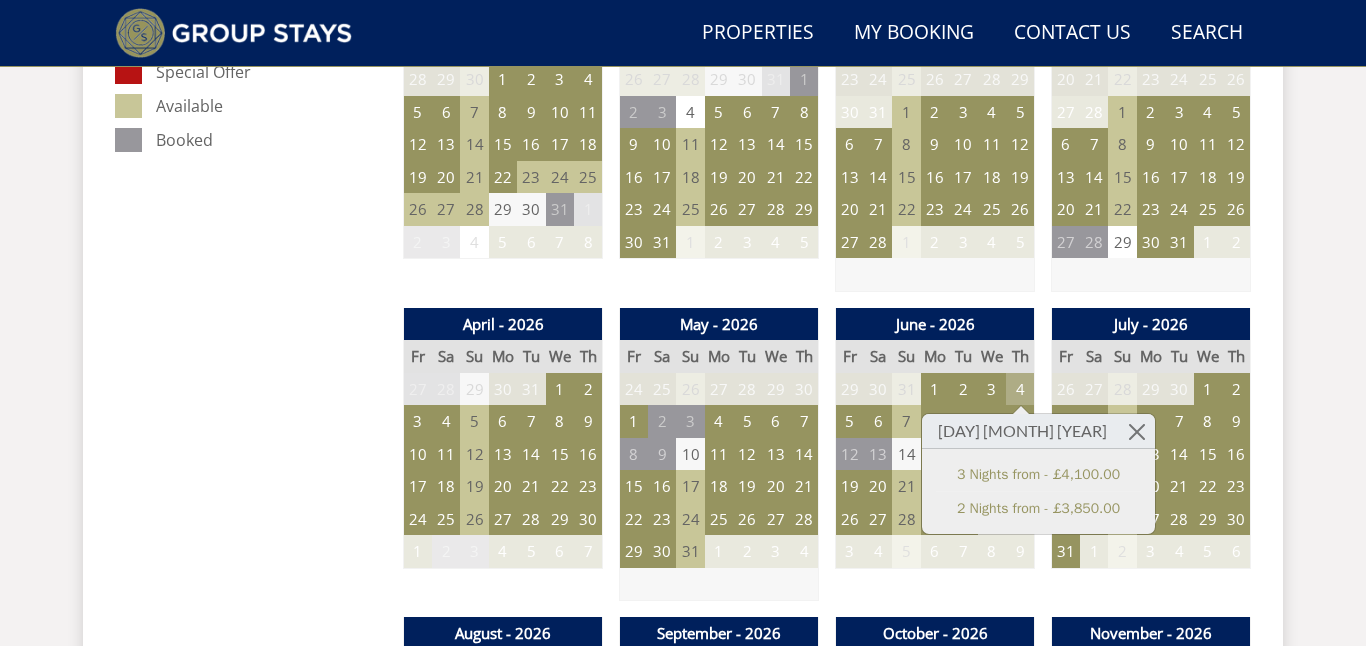 click on "4" at bounding box center (1020, 389) 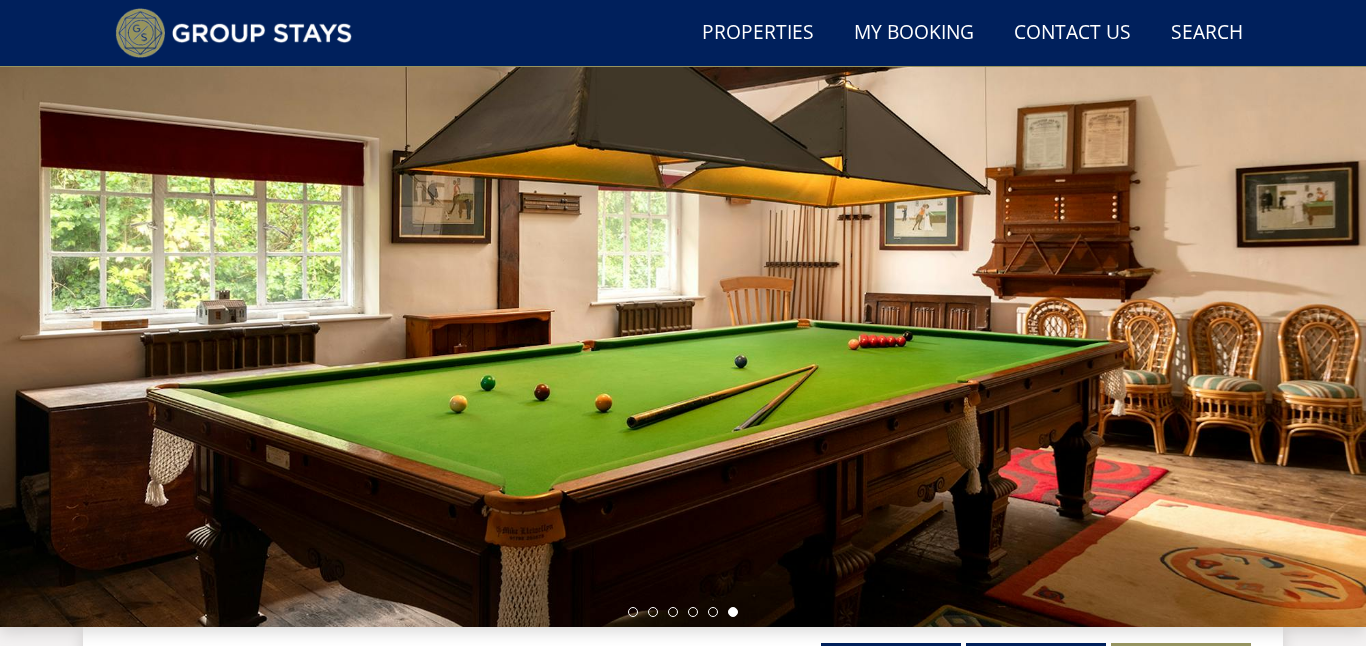 scroll, scrollTop: 0, scrollLeft: 0, axis: both 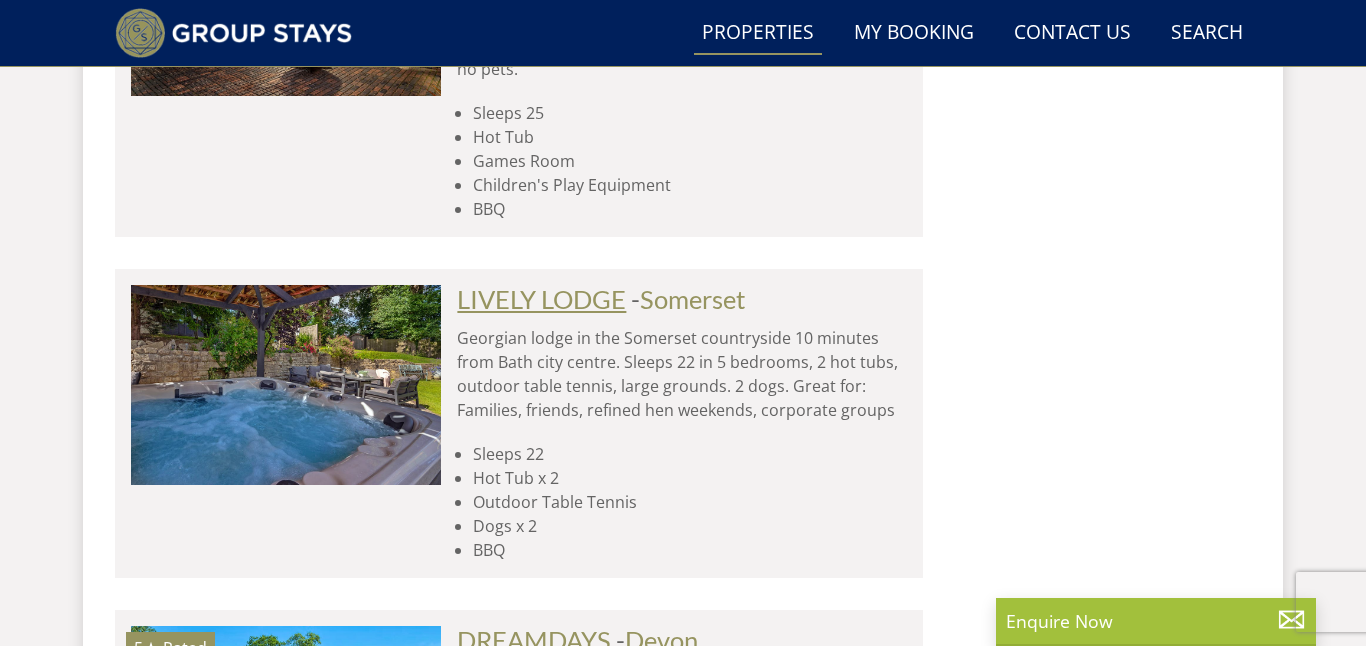 click on "LIVELY LODGE" at bounding box center [541, 299] 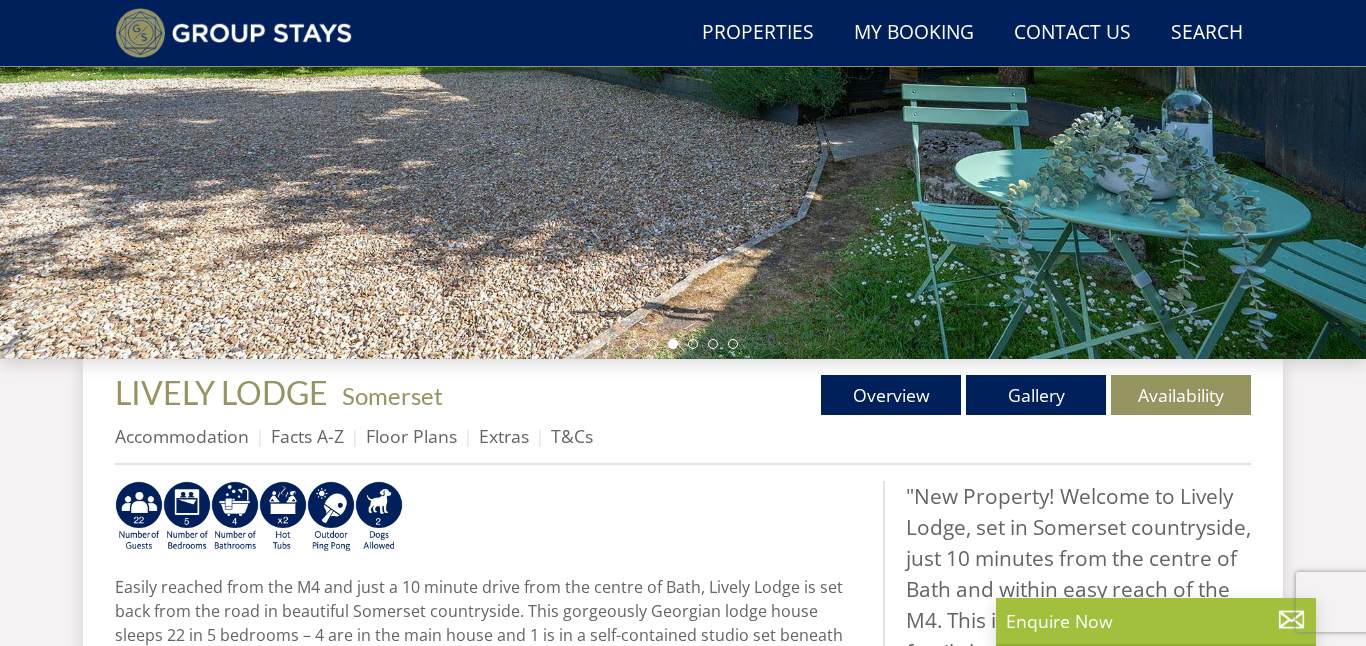 scroll, scrollTop: 487, scrollLeft: 0, axis: vertical 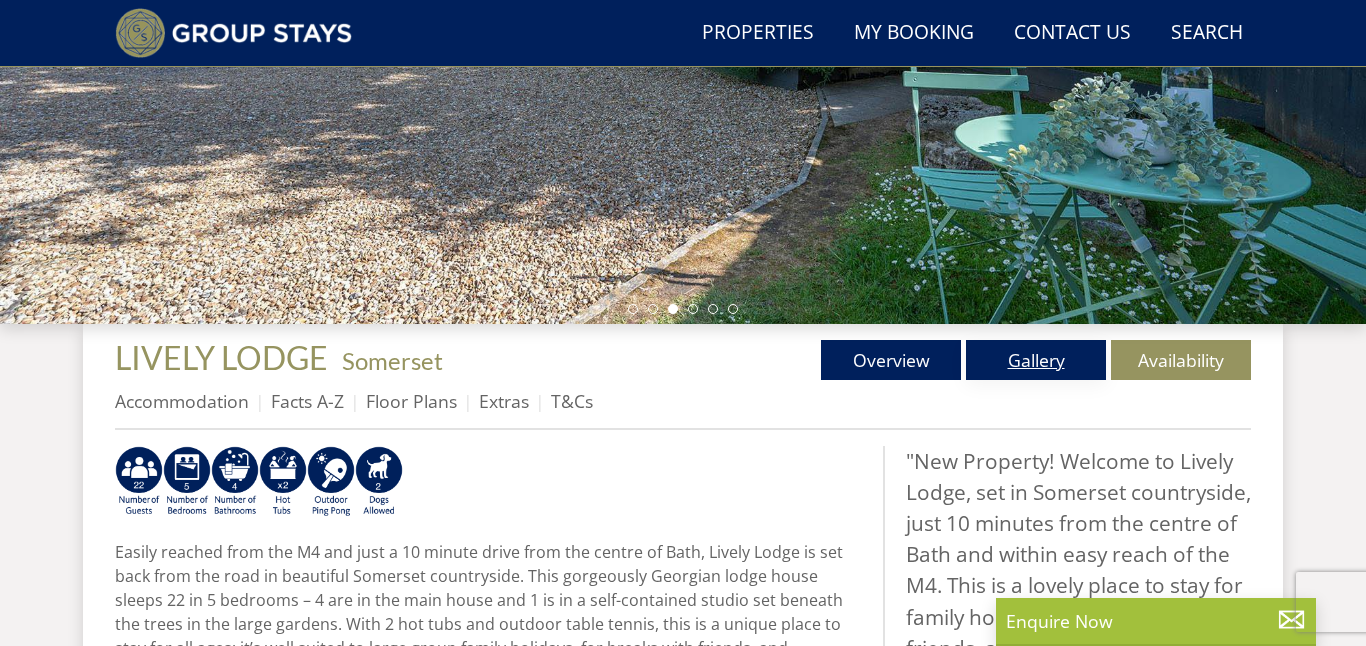 click on "Gallery" at bounding box center (1036, 360) 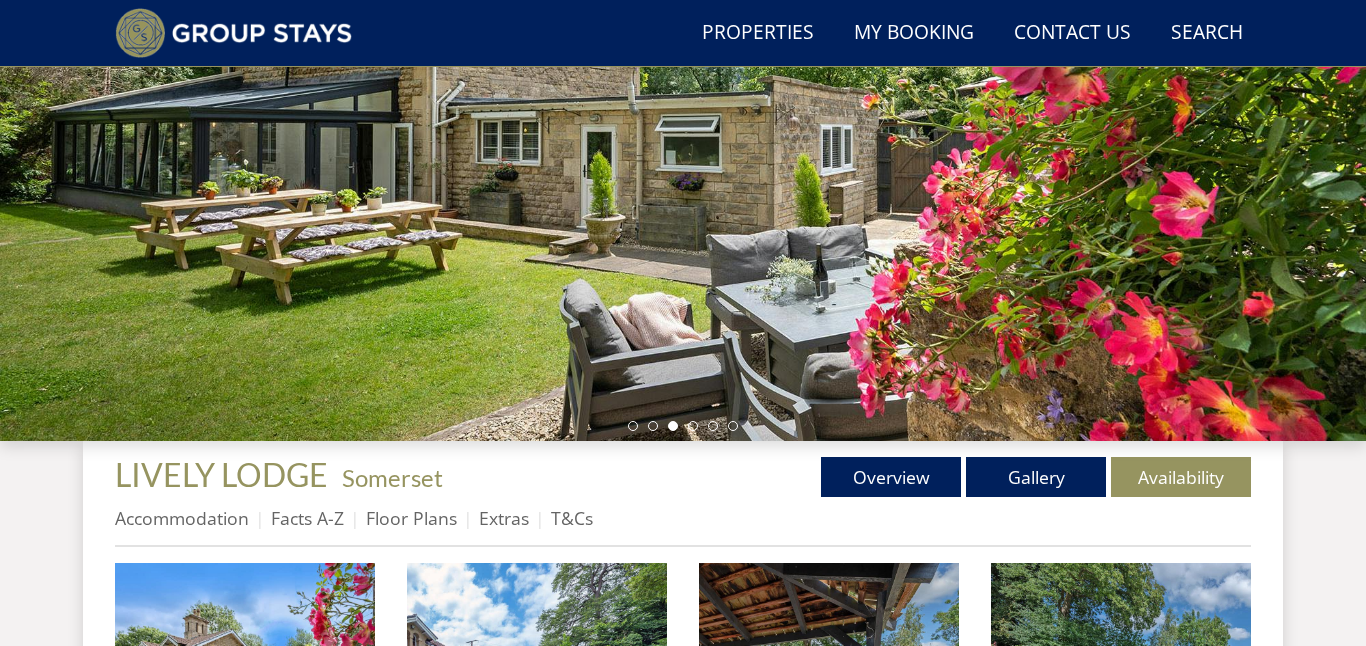 scroll, scrollTop: 476, scrollLeft: 0, axis: vertical 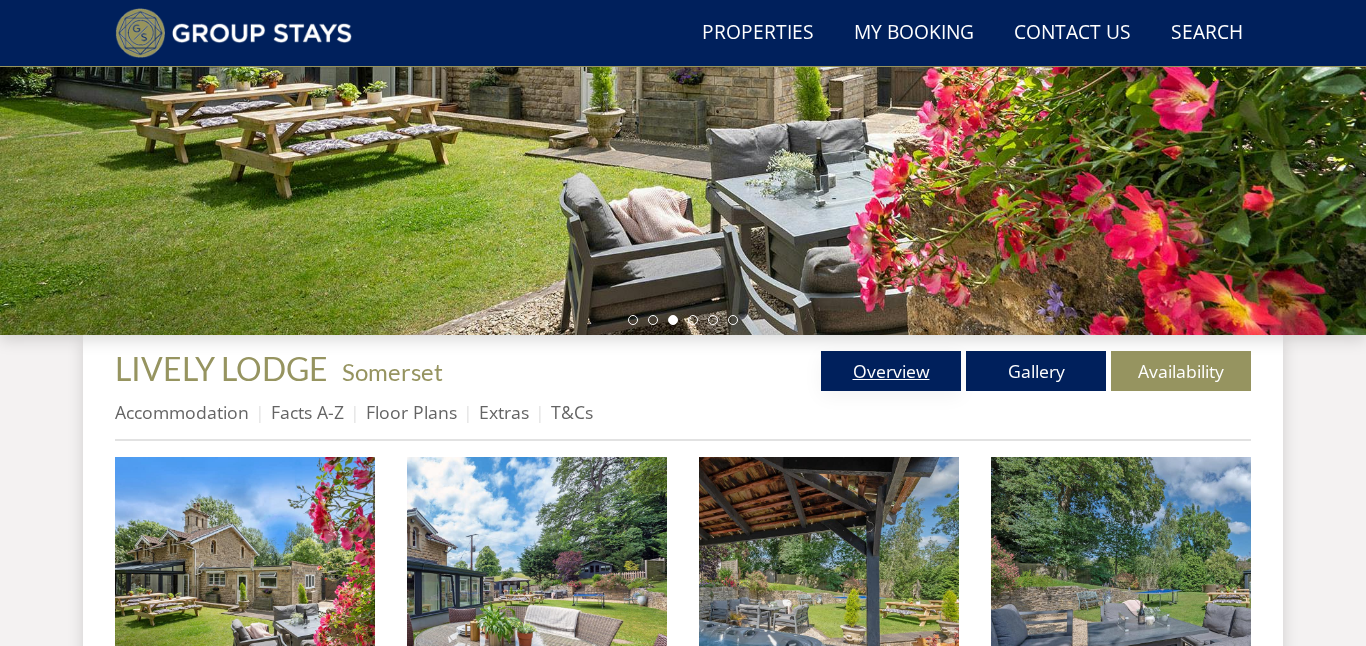 click on "Overview" at bounding box center [891, 371] 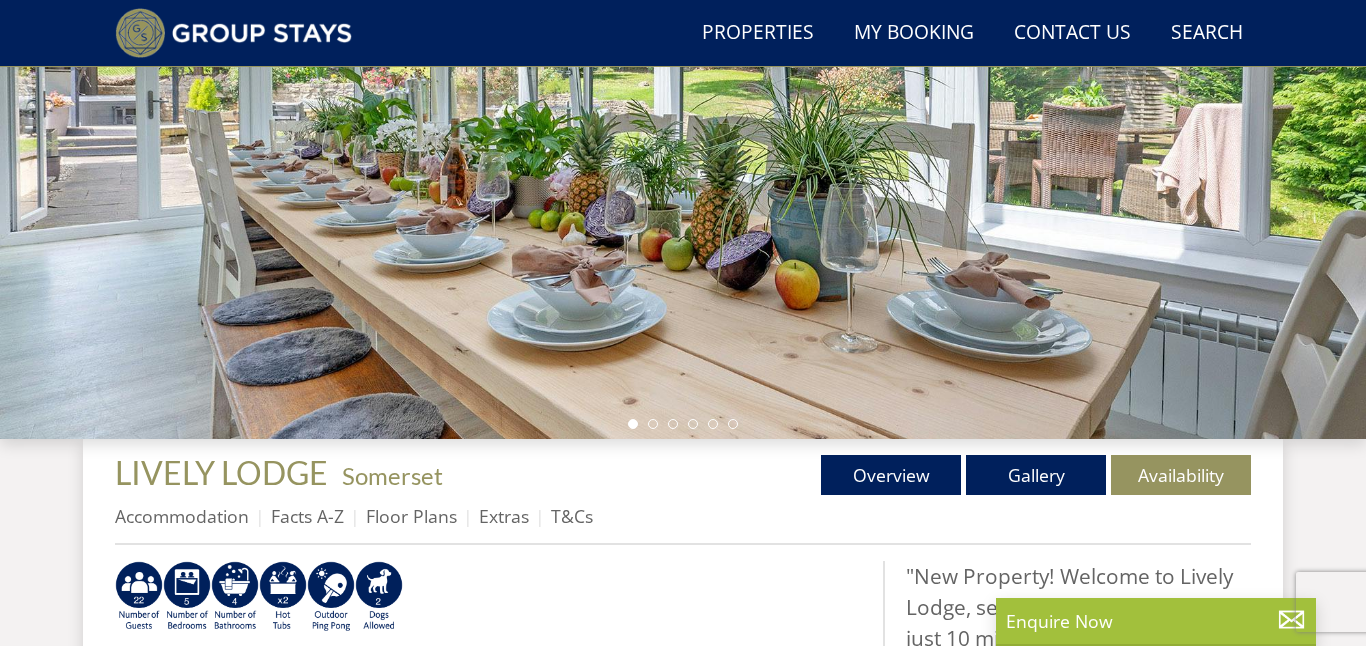 scroll, scrollTop: 467, scrollLeft: 0, axis: vertical 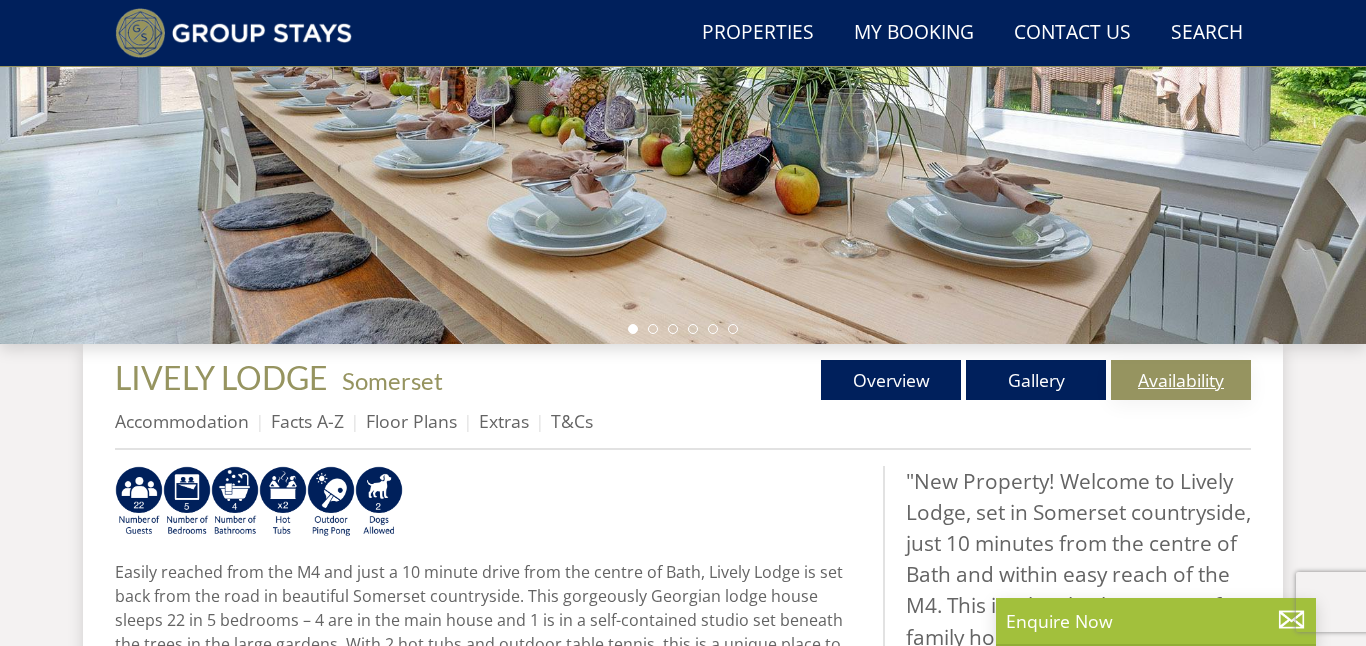click on "Availability" at bounding box center [1181, 380] 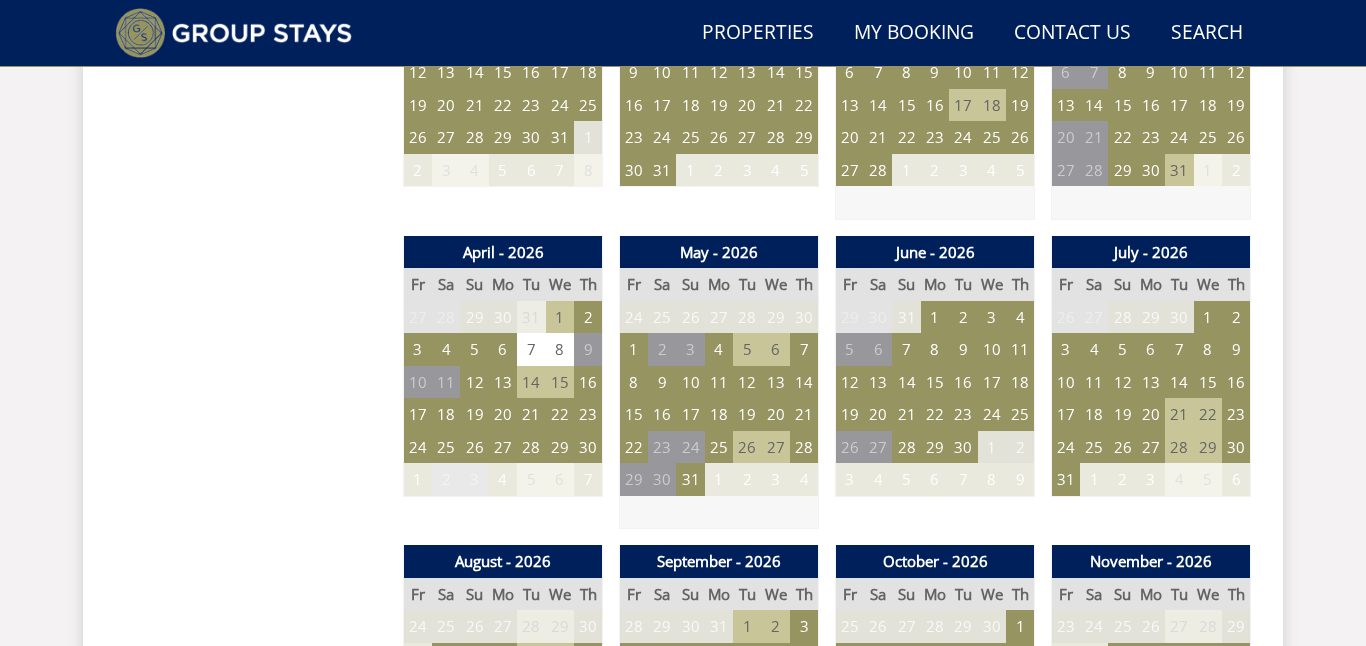scroll, scrollTop: 1319, scrollLeft: 0, axis: vertical 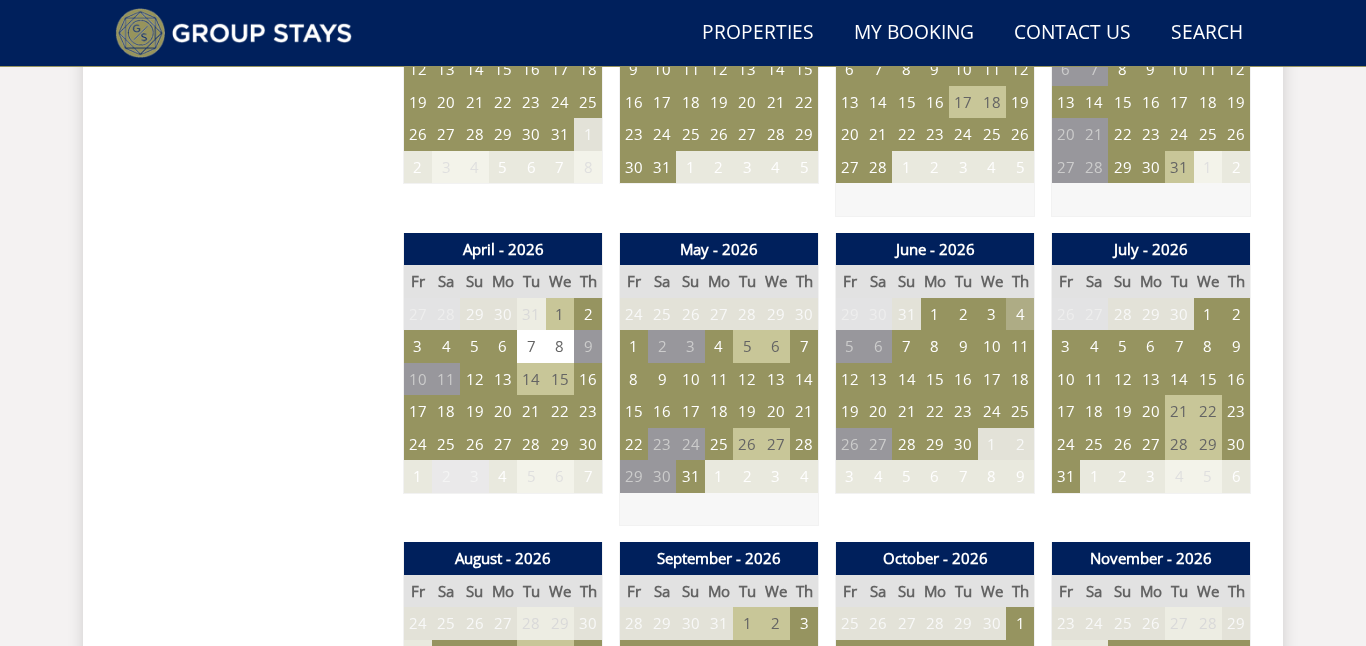 click on "4" at bounding box center [1020, 314] 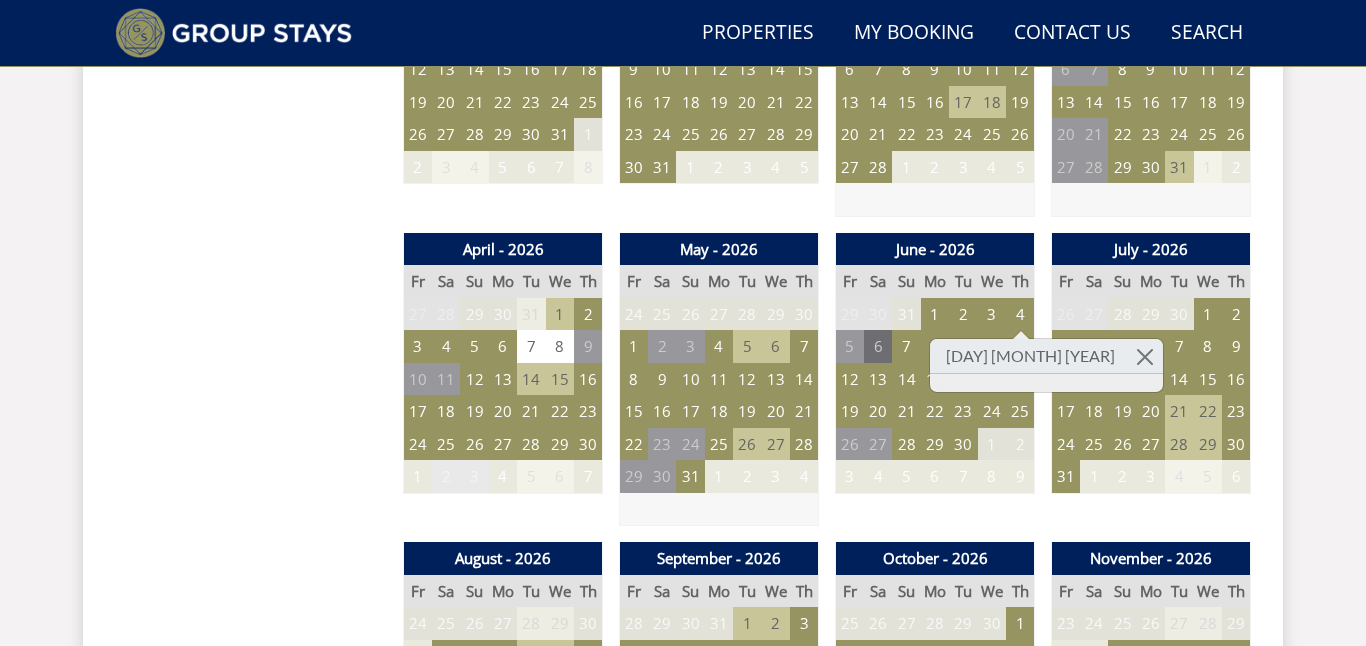 click on "6" at bounding box center [878, 346] 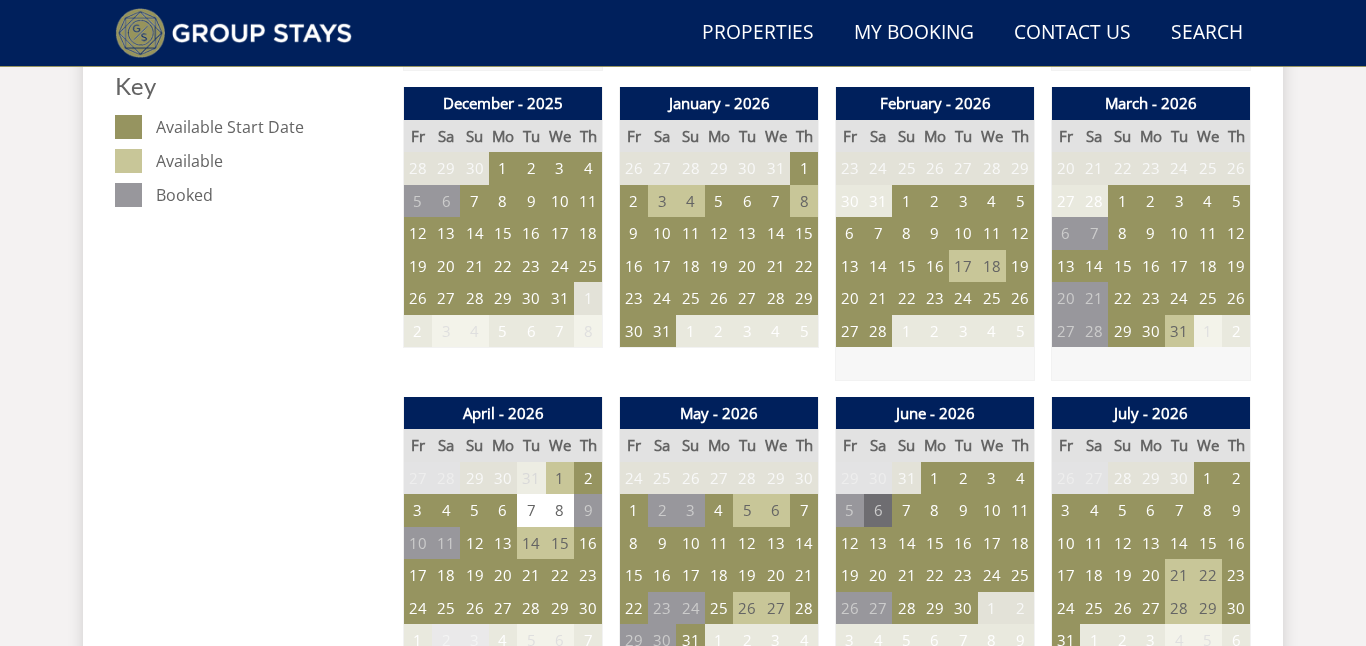 scroll, scrollTop: 1157, scrollLeft: 0, axis: vertical 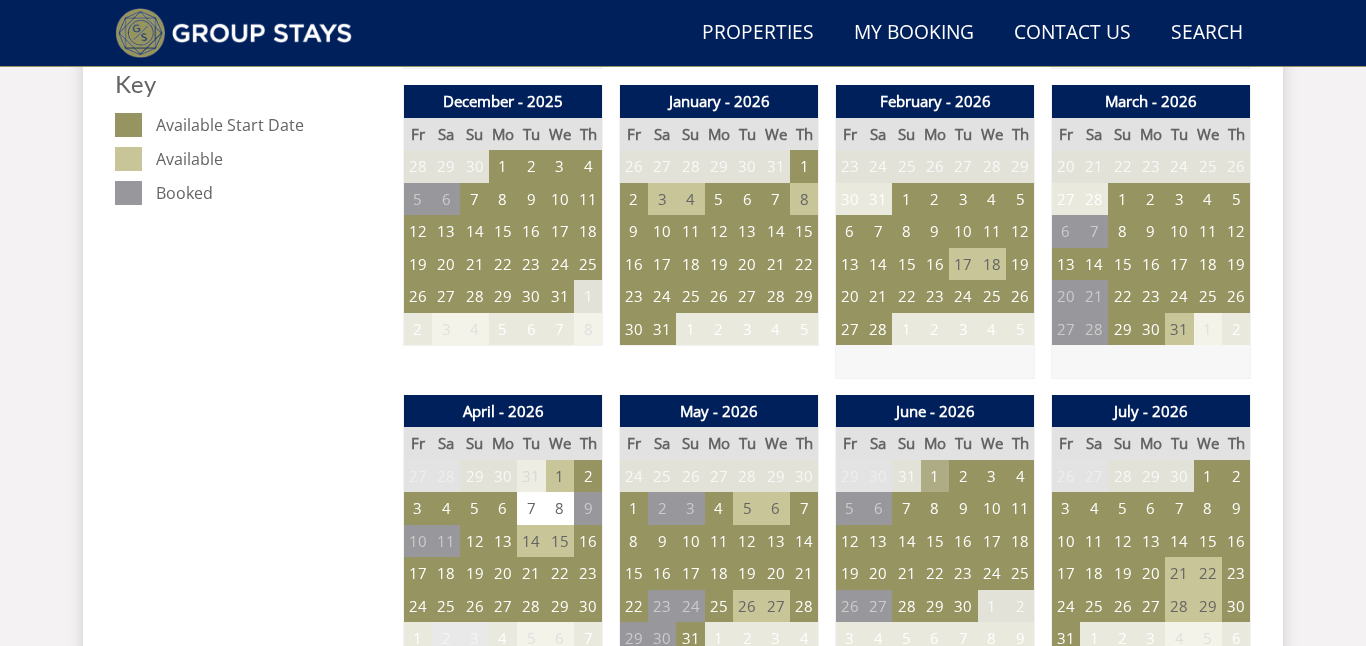 click on "1" at bounding box center [935, 476] 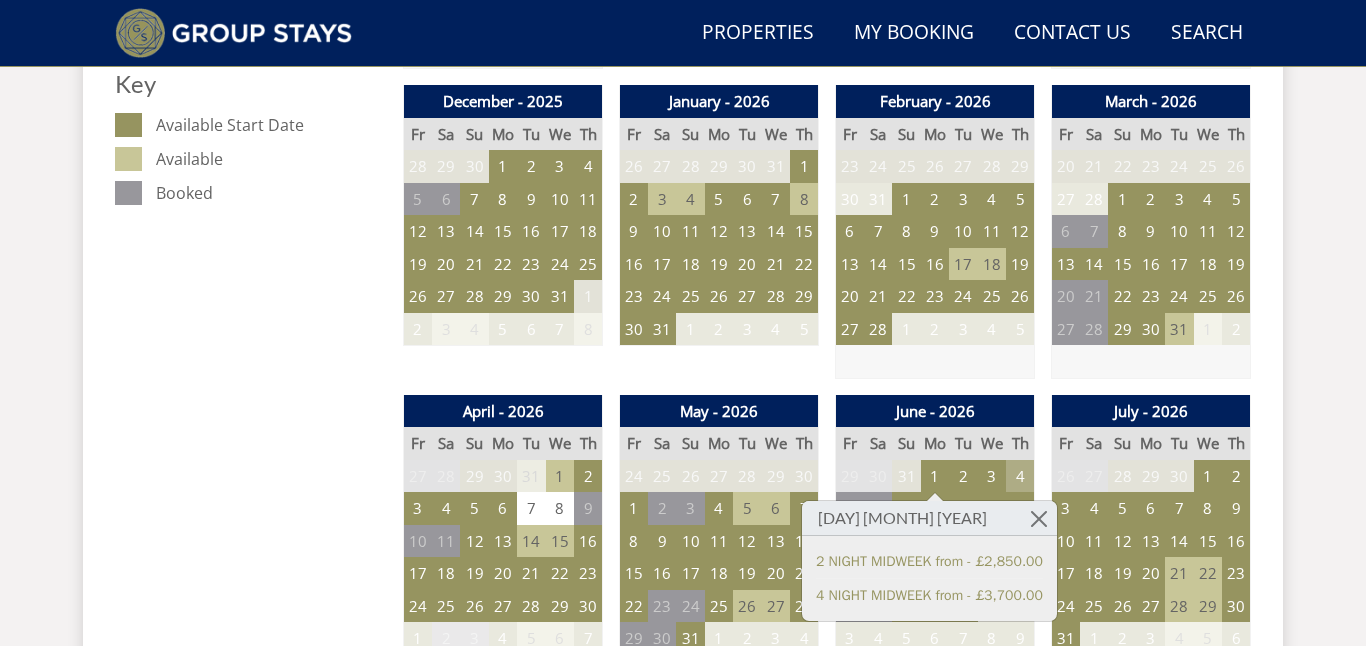 click on "4" at bounding box center (1020, 476) 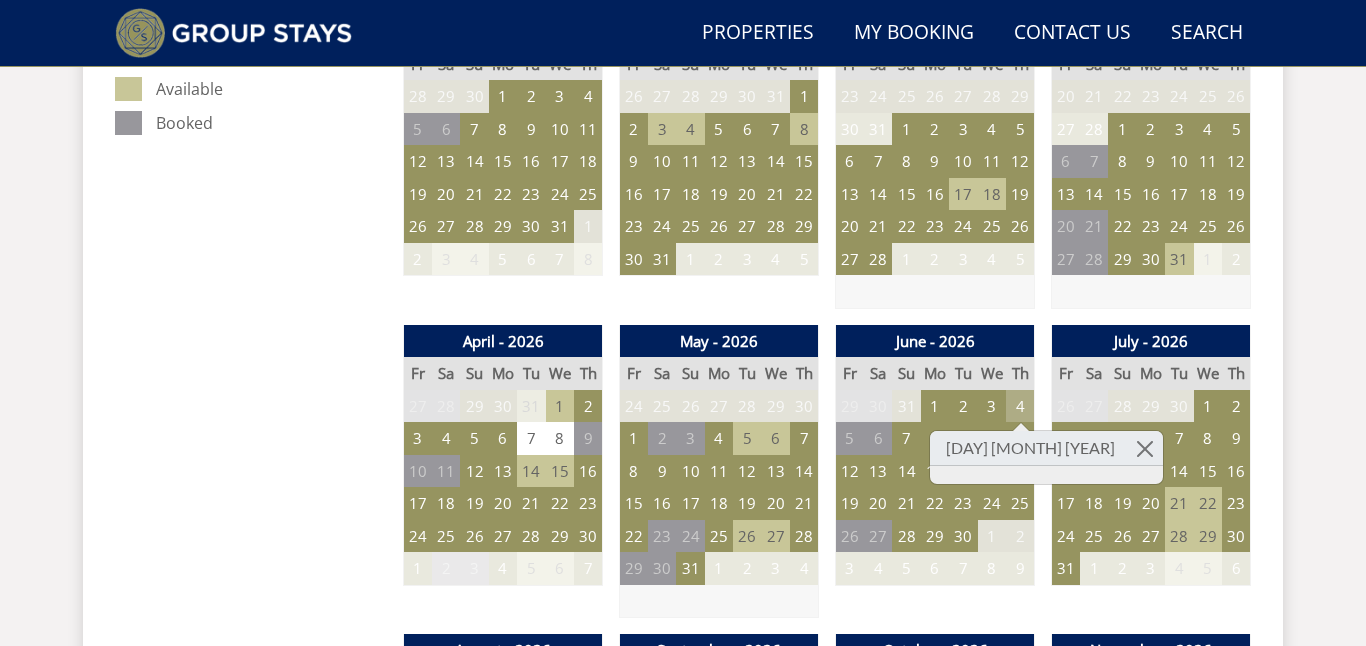 scroll, scrollTop: 1231, scrollLeft: 0, axis: vertical 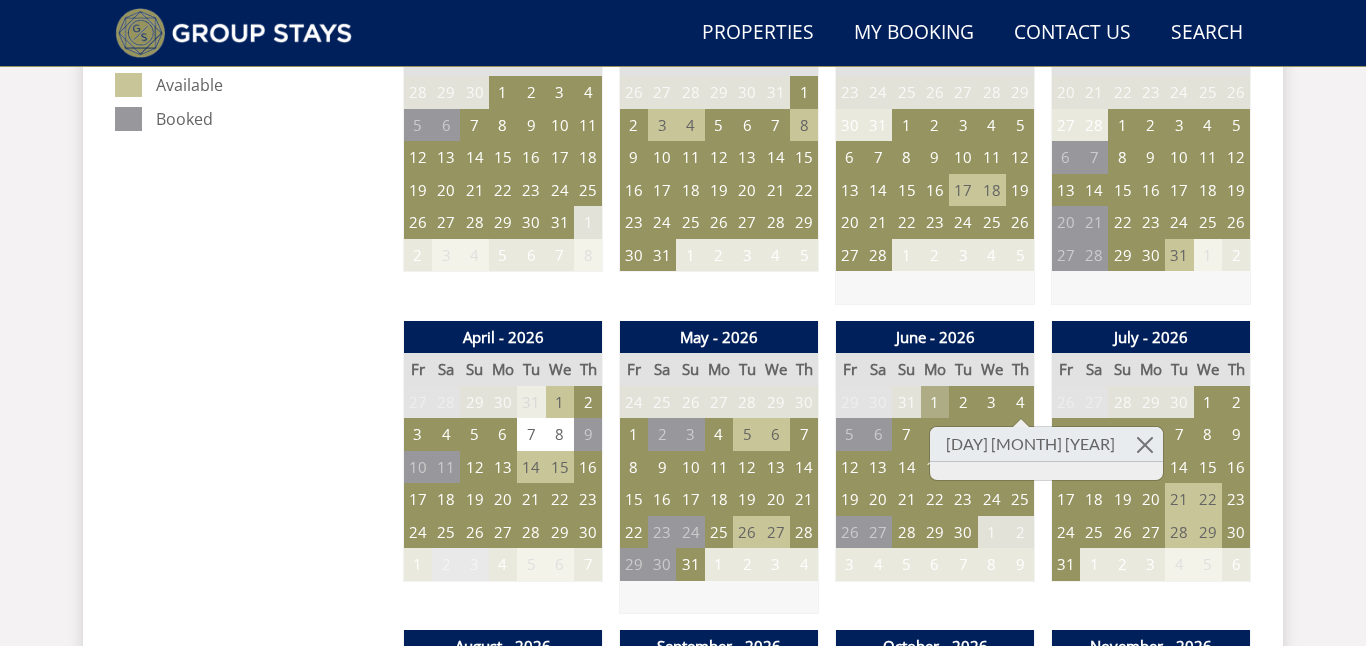 click on "1" at bounding box center [935, 402] 